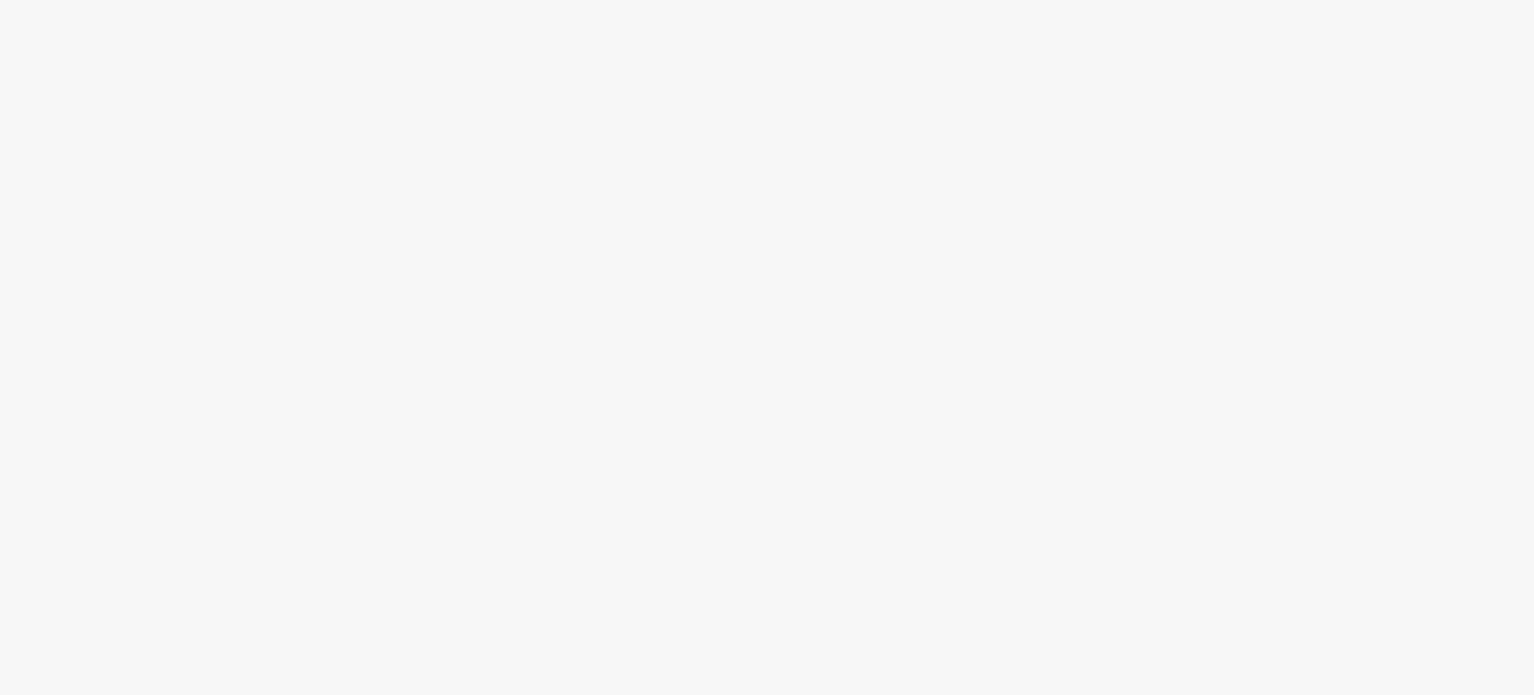 scroll, scrollTop: 0, scrollLeft: 0, axis: both 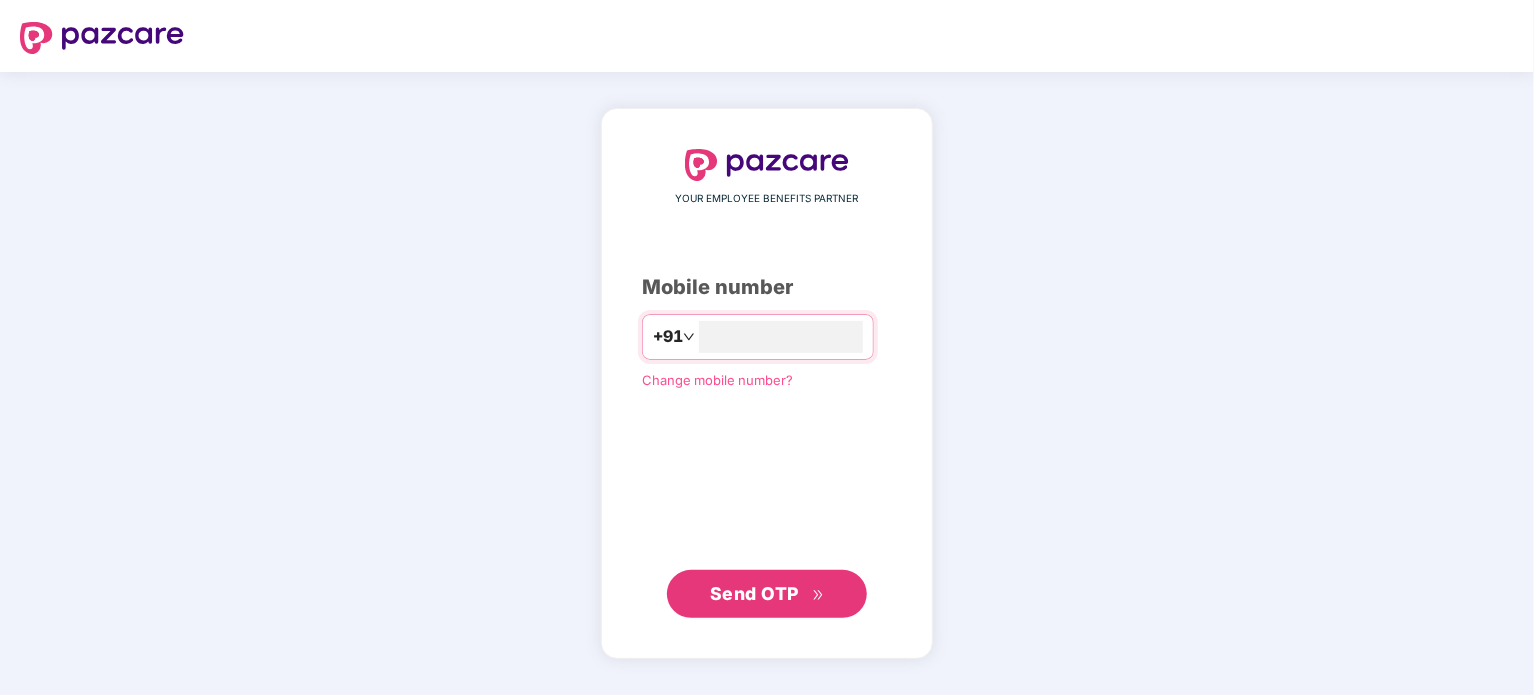 type on "**********" 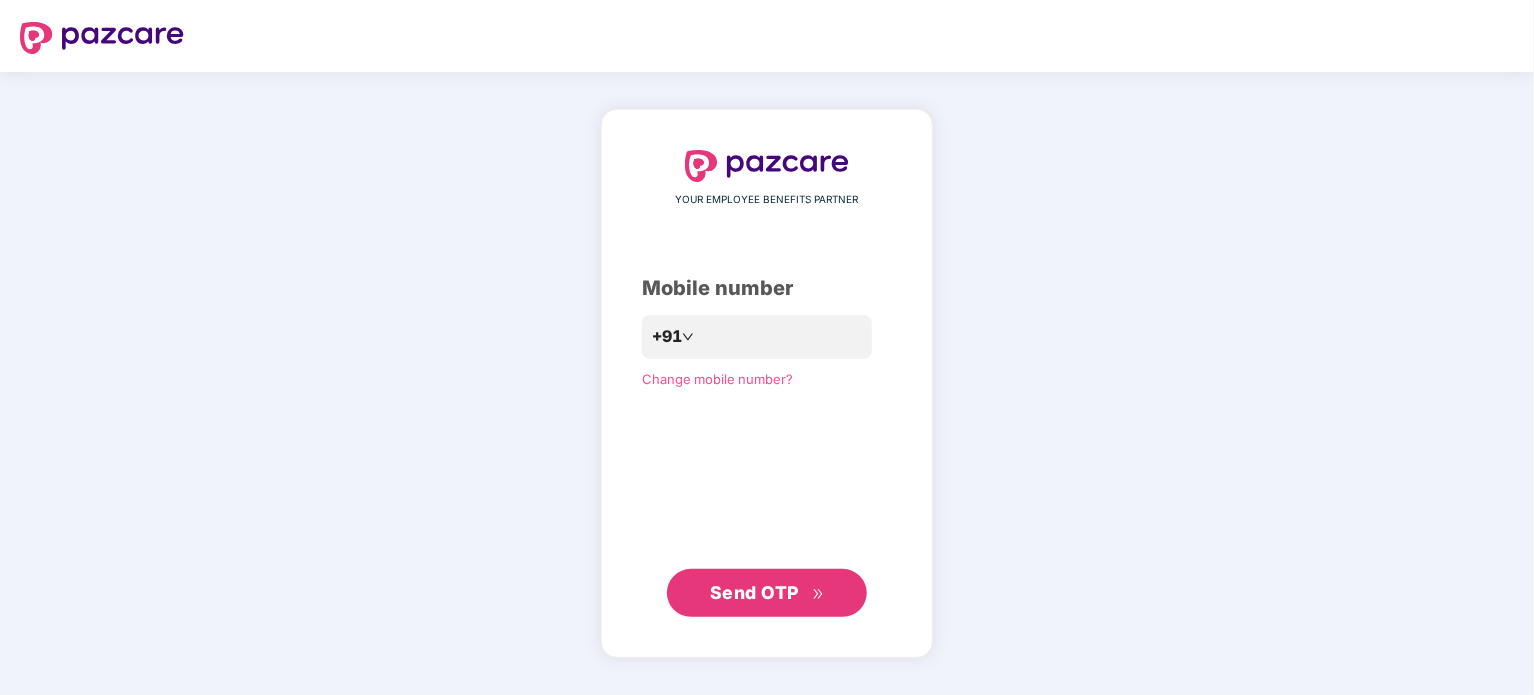 click on "Send OTP" at bounding box center [754, 592] 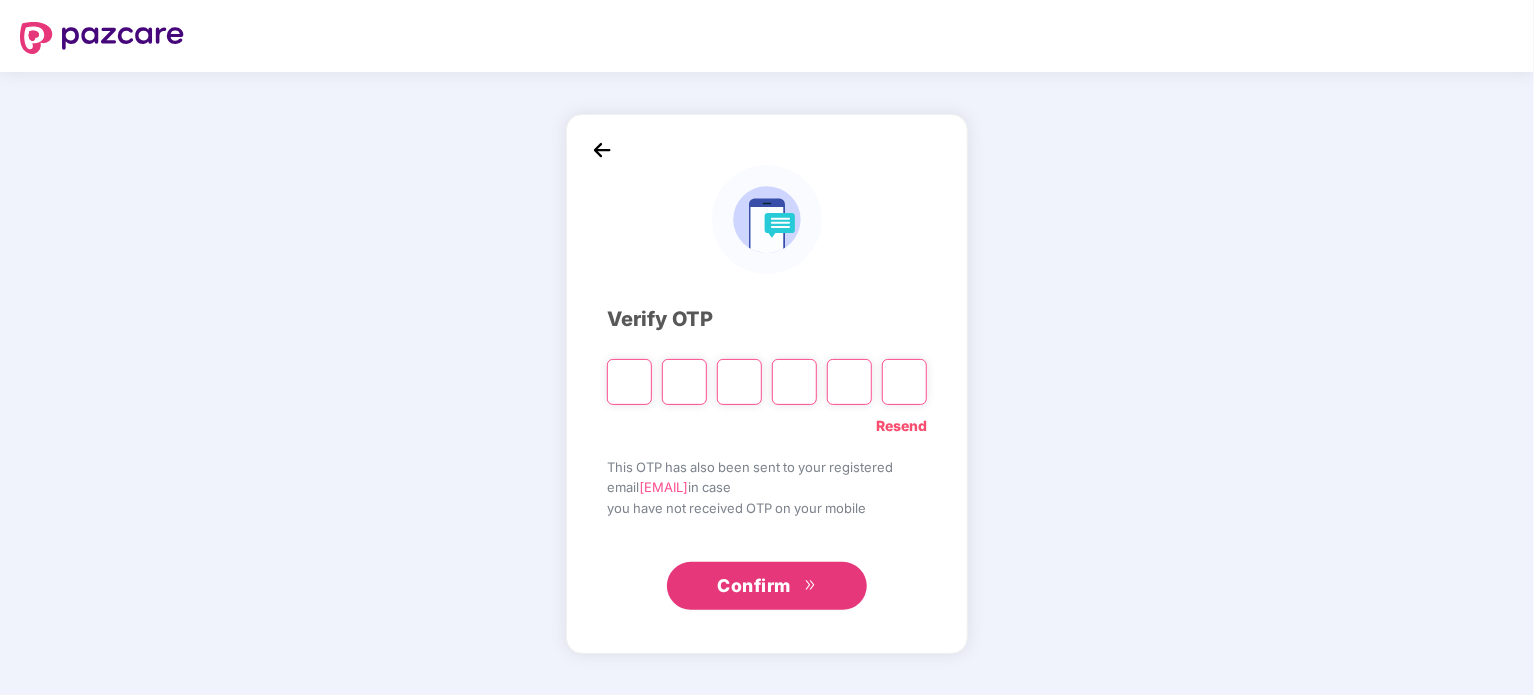 type on "*" 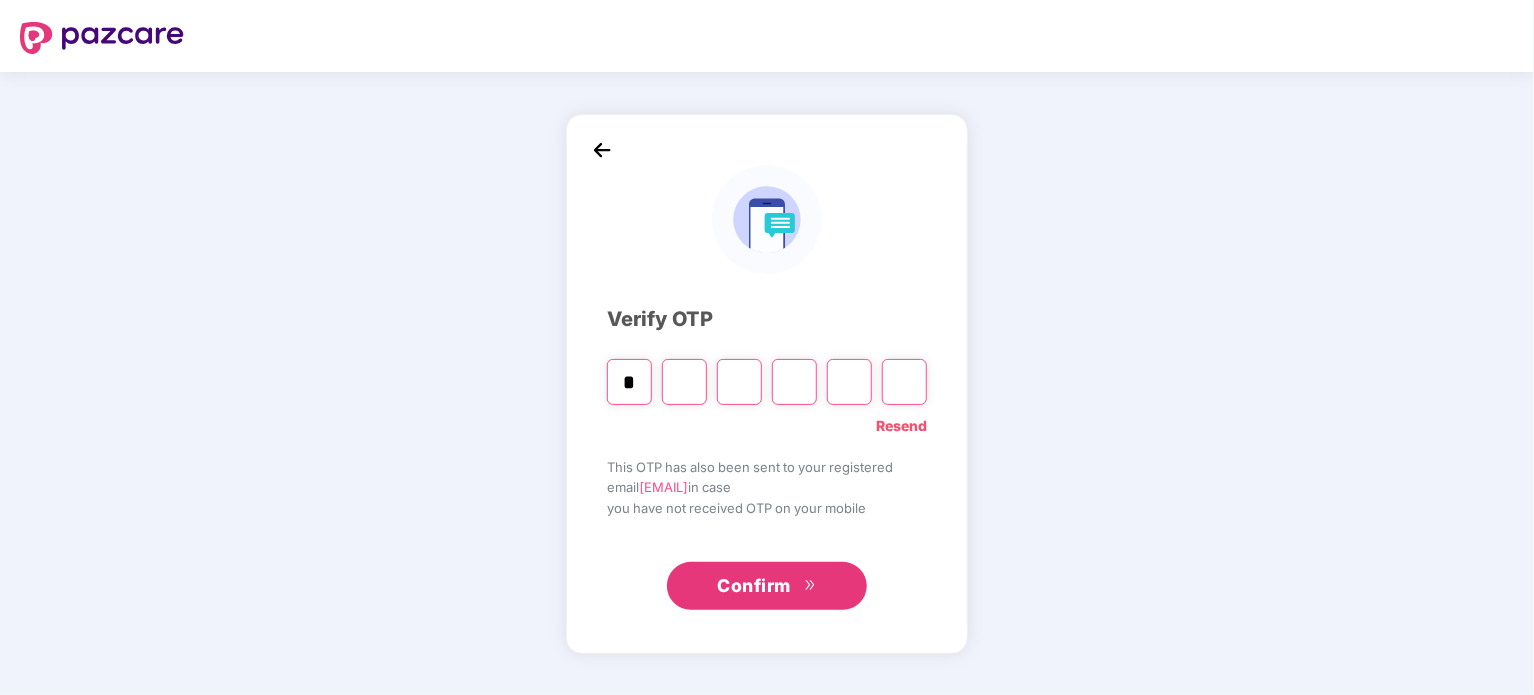 type on "*" 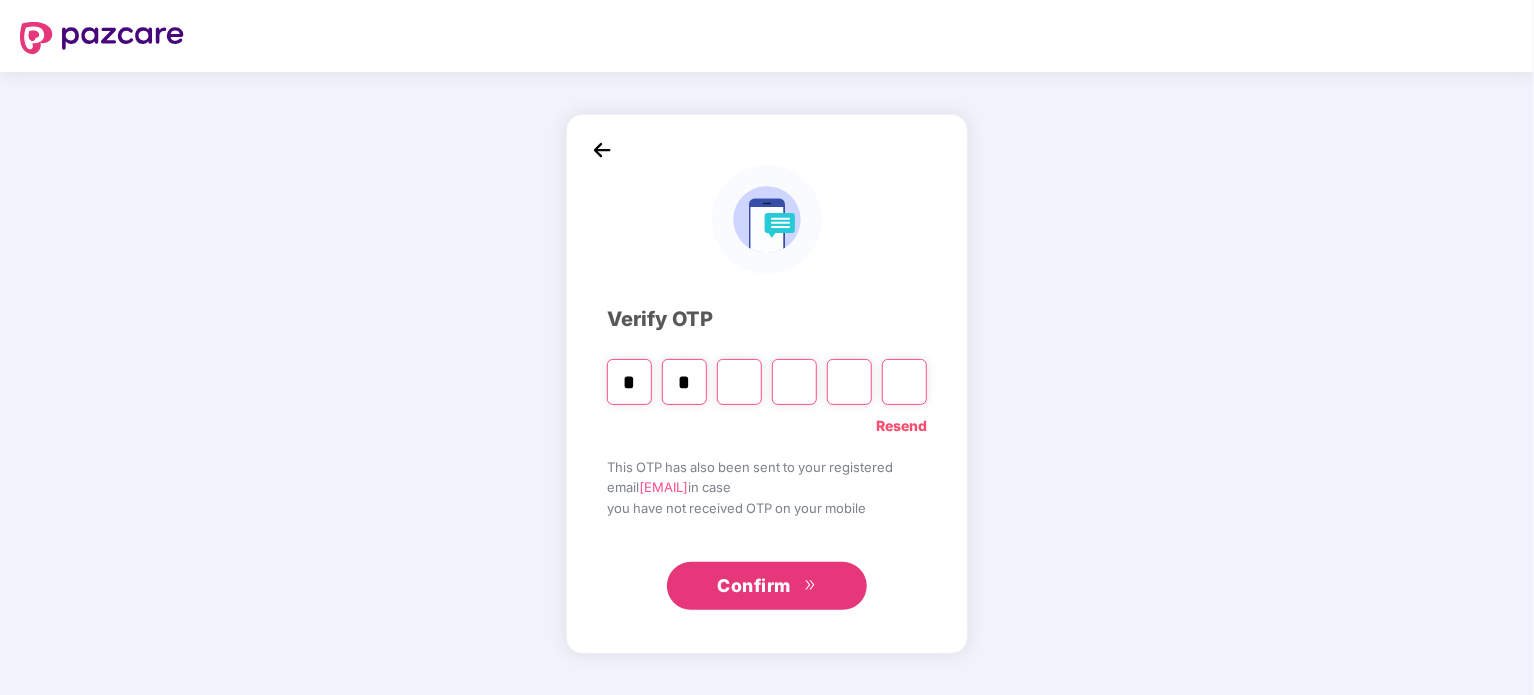 type on "*" 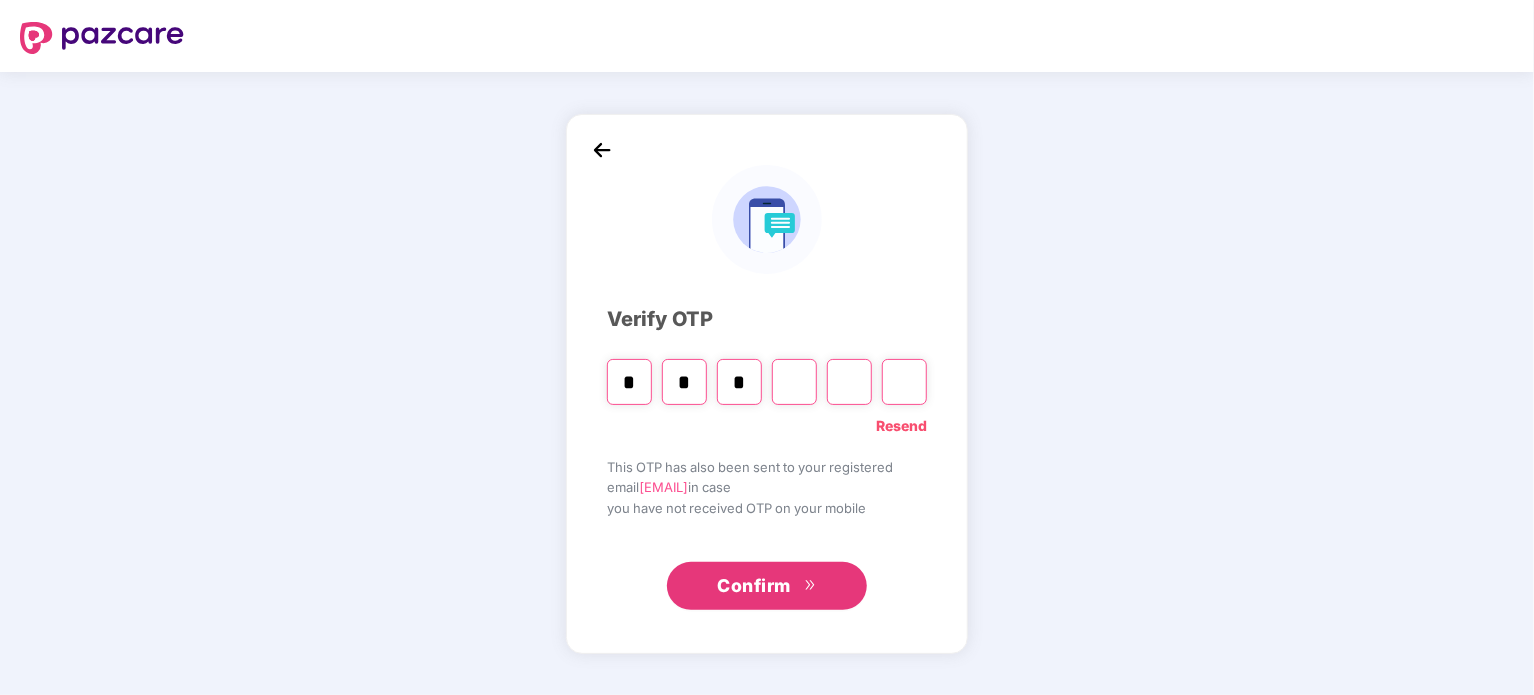 type on "*" 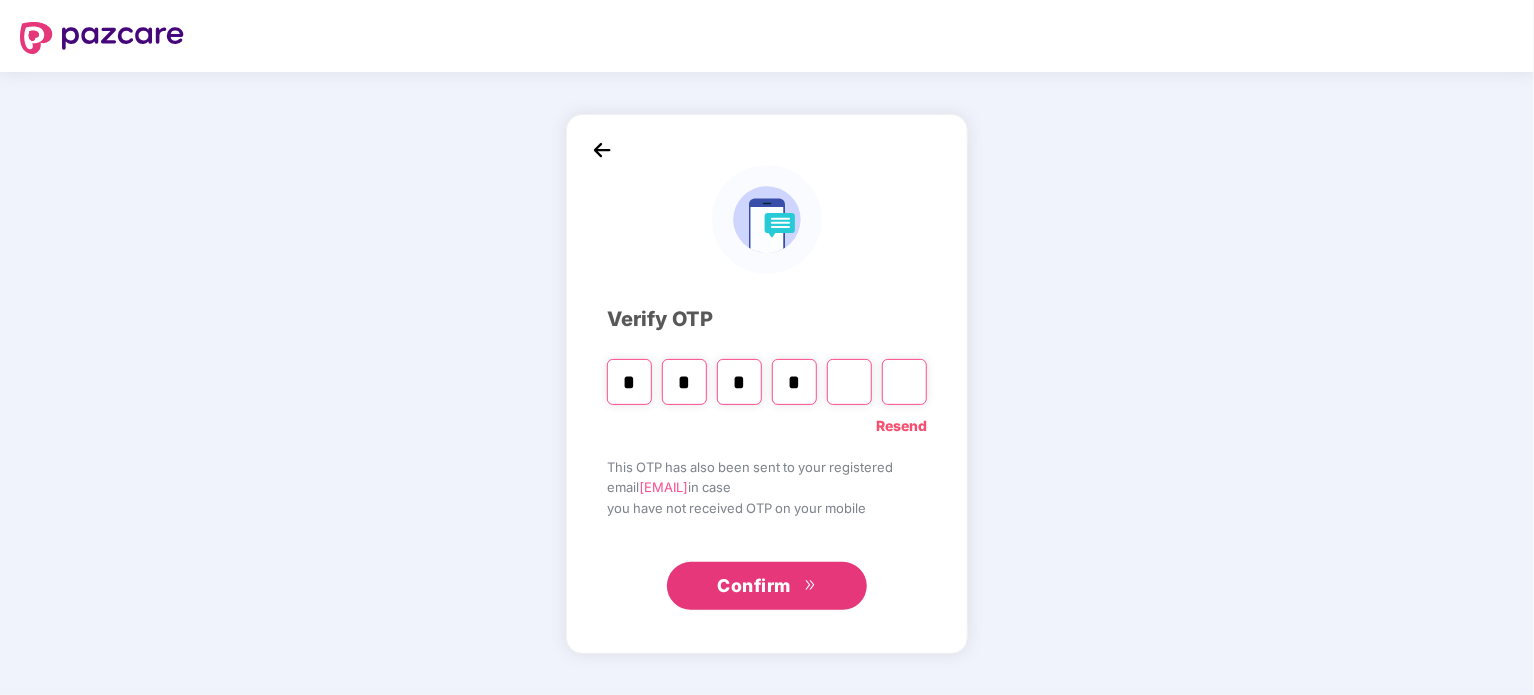 type on "*" 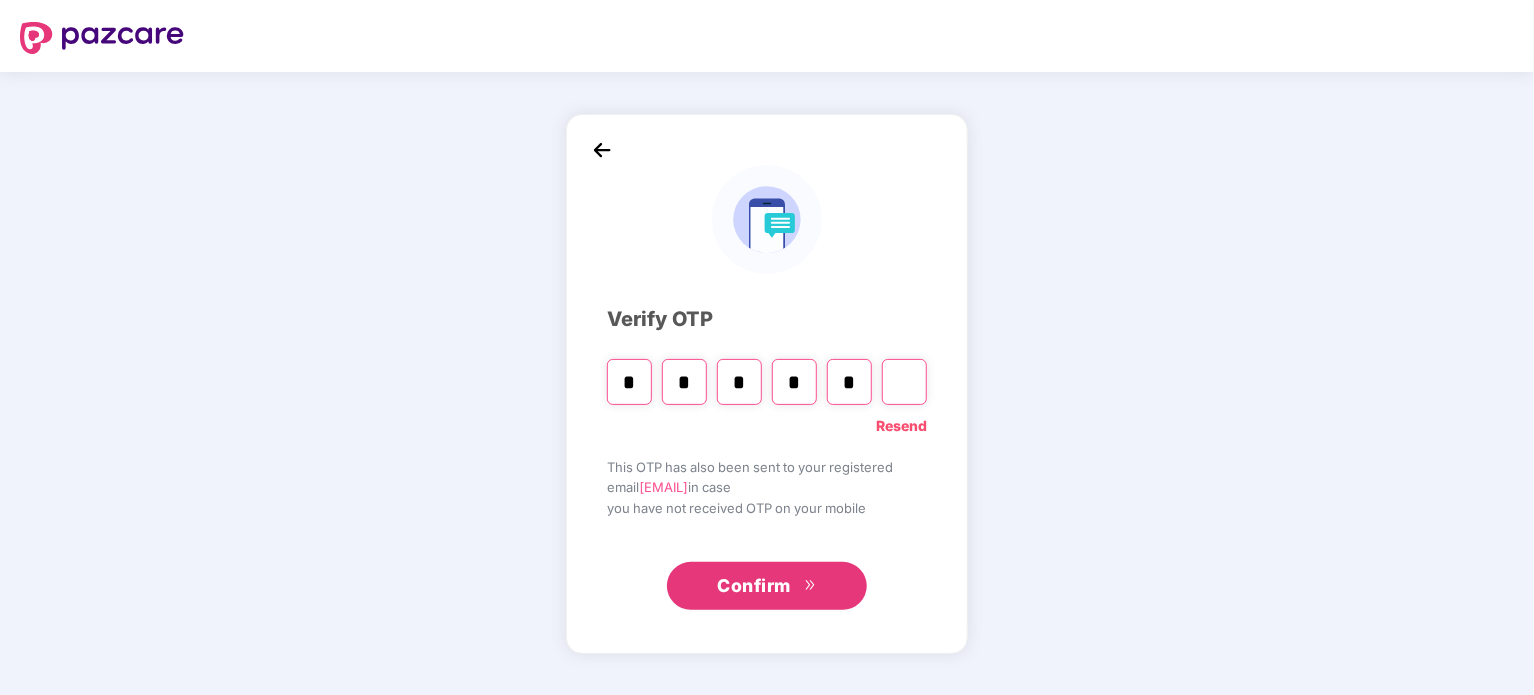 type on "*" 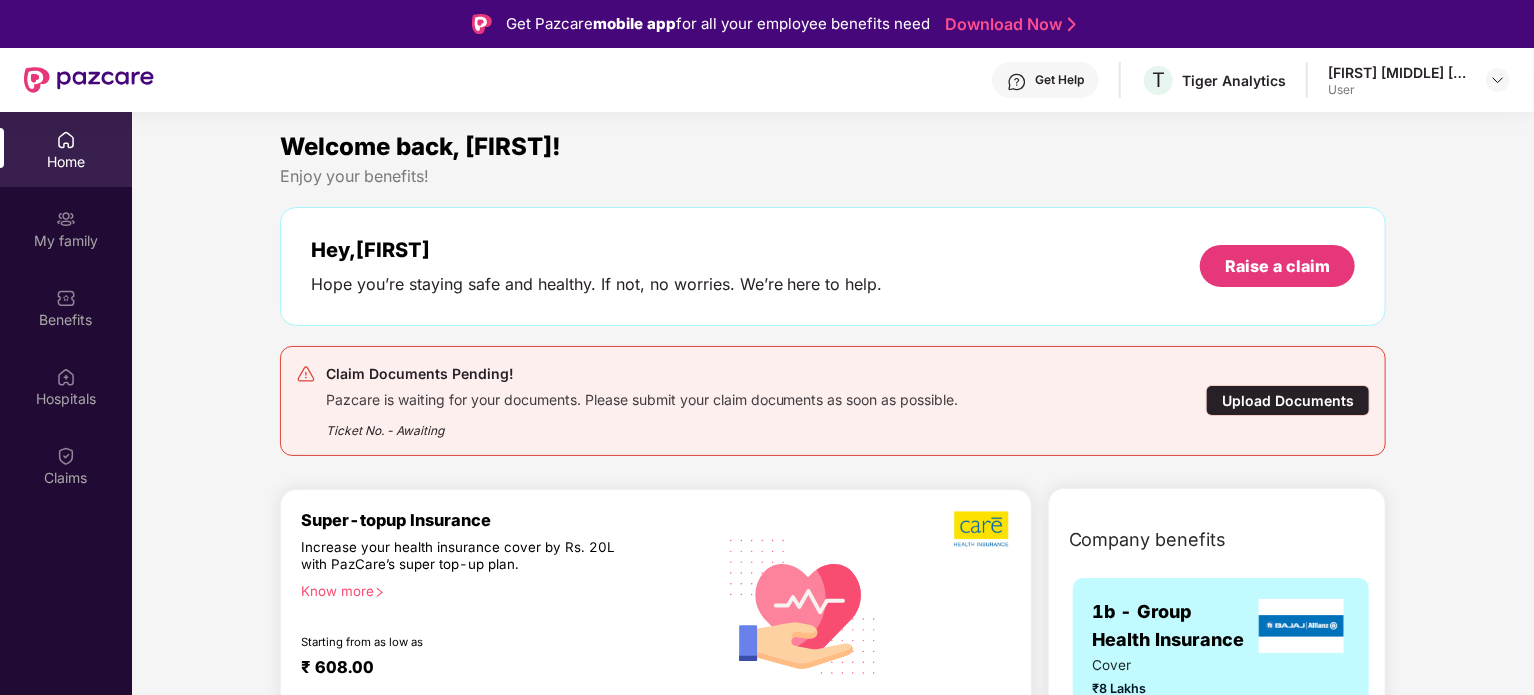 click on "Upload Documents" at bounding box center [1288, 400] 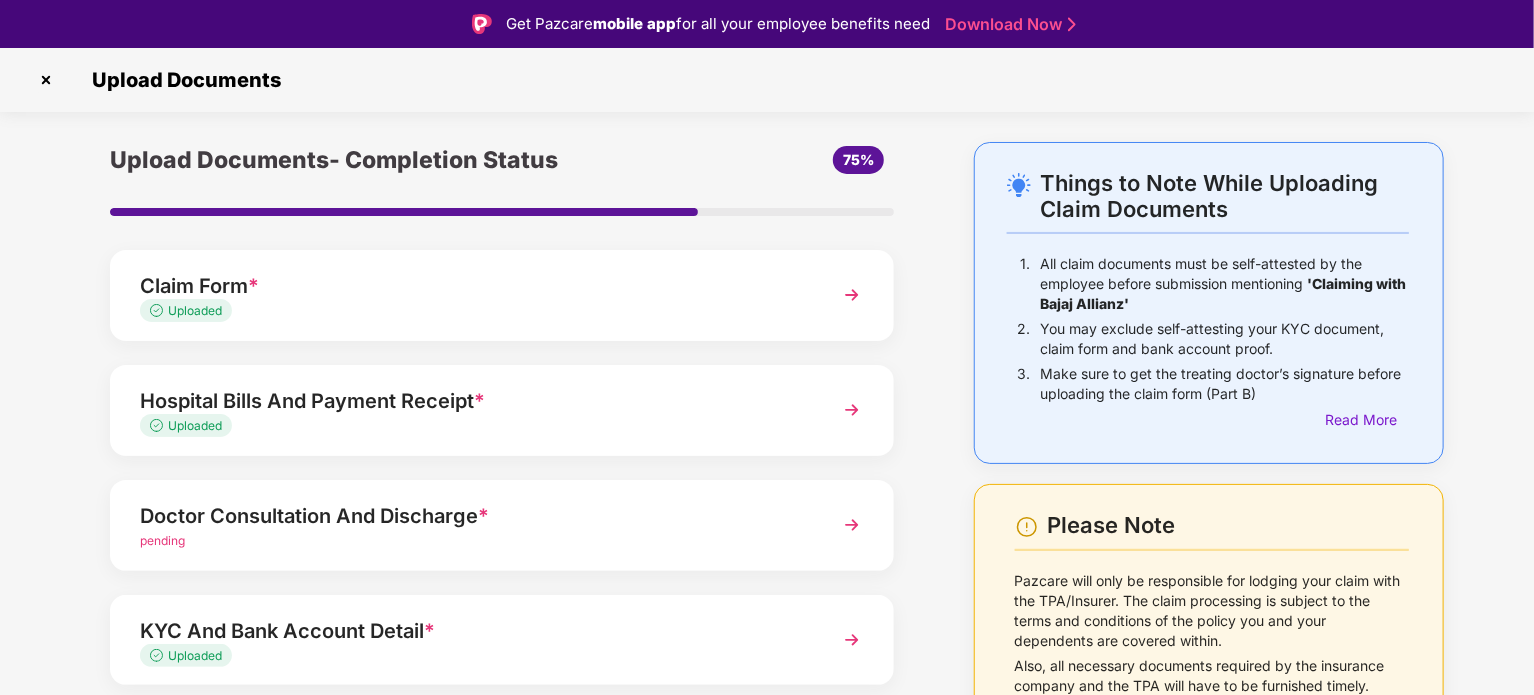 click at bounding box center [852, 295] 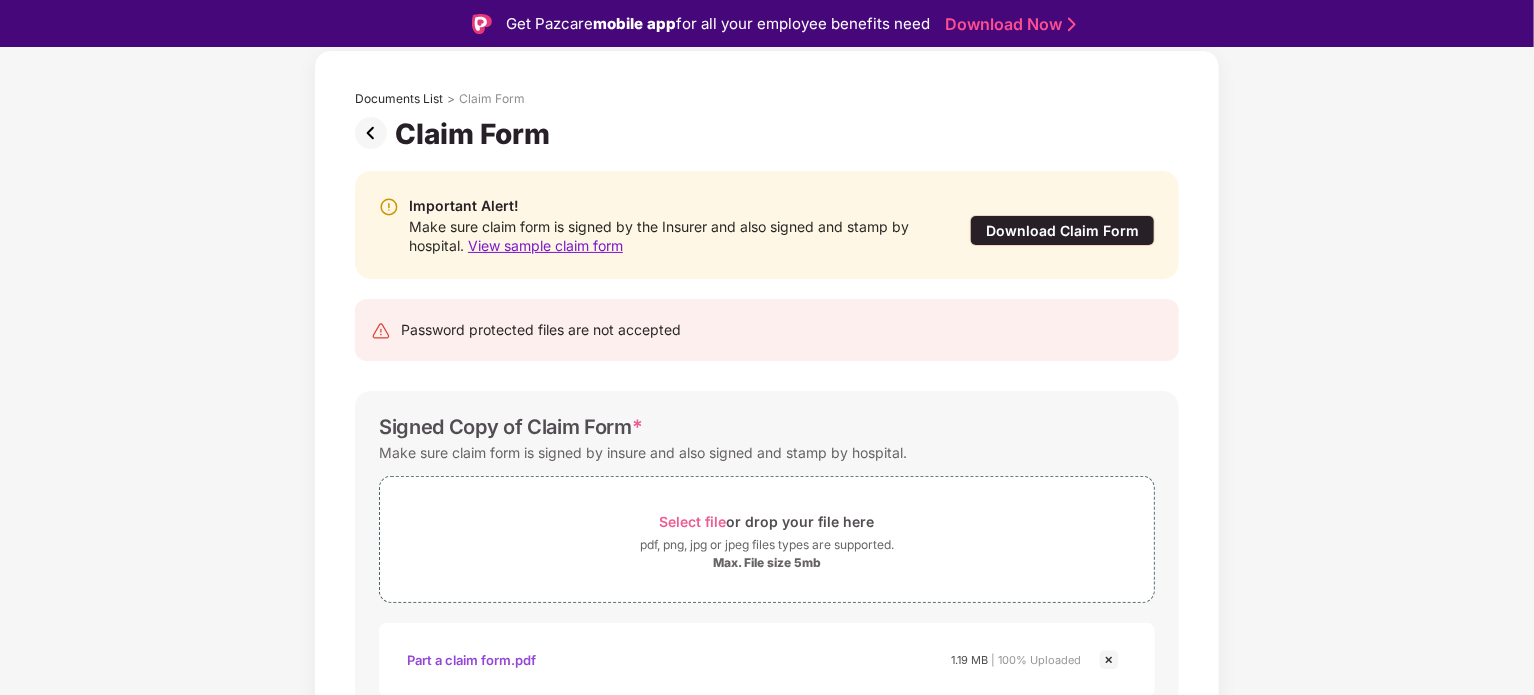 scroll, scrollTop: 0, scrollLeft: 0, axis: both 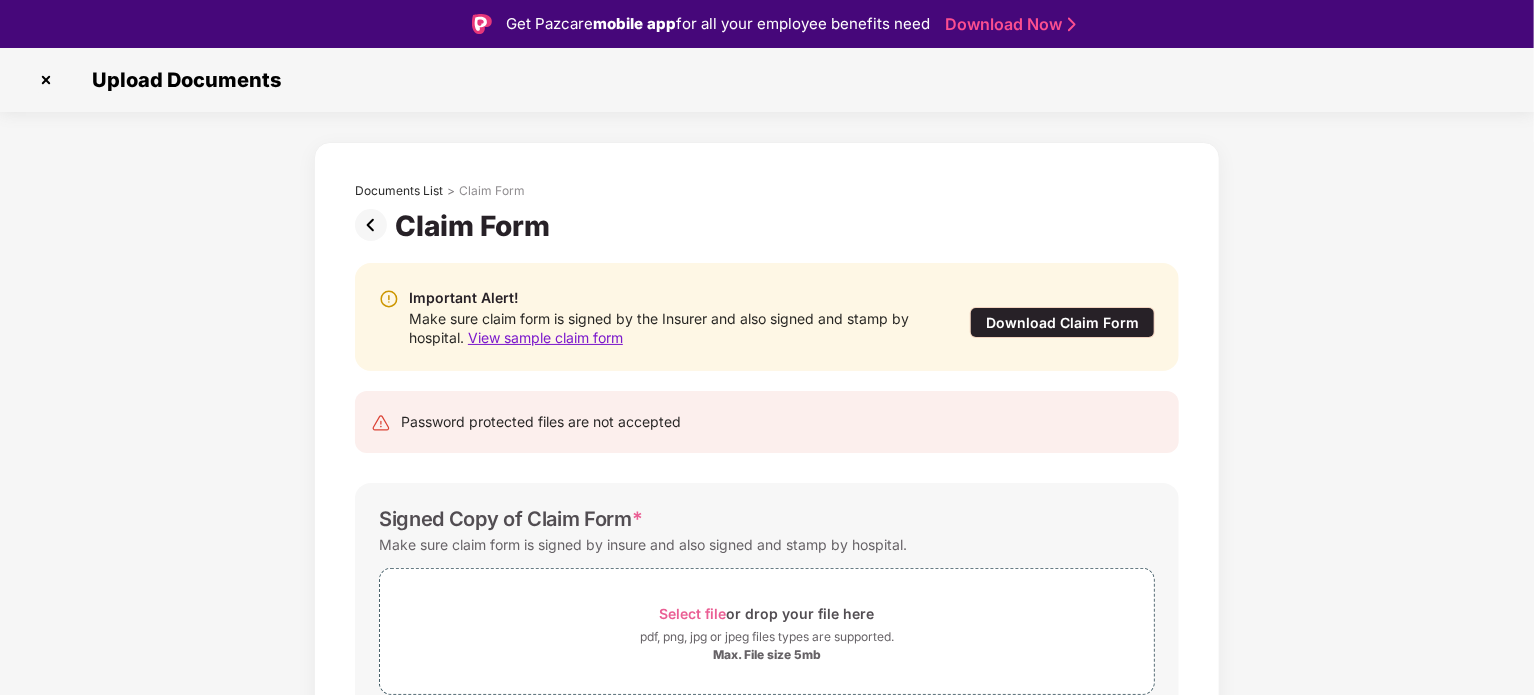 click at bounding box center [375, 225] 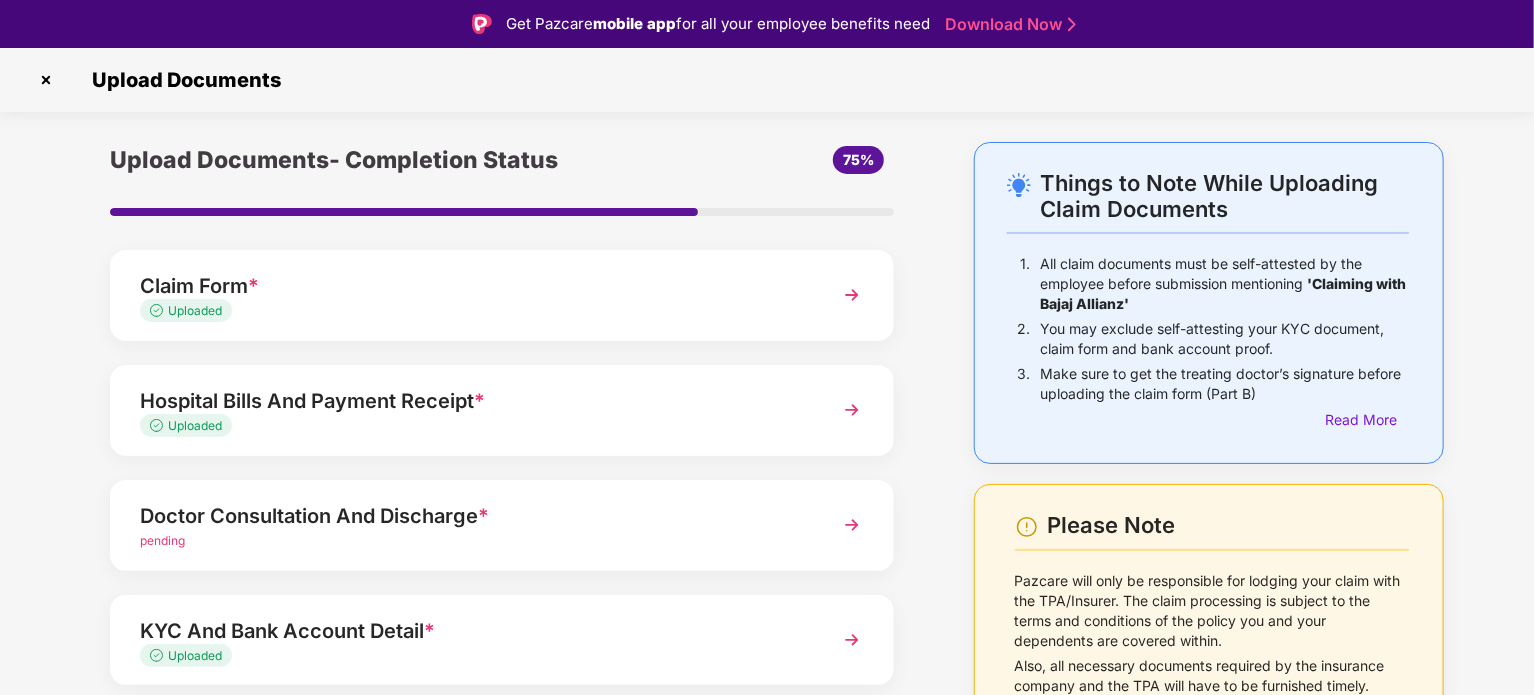 click at bounding box center [852, 410] 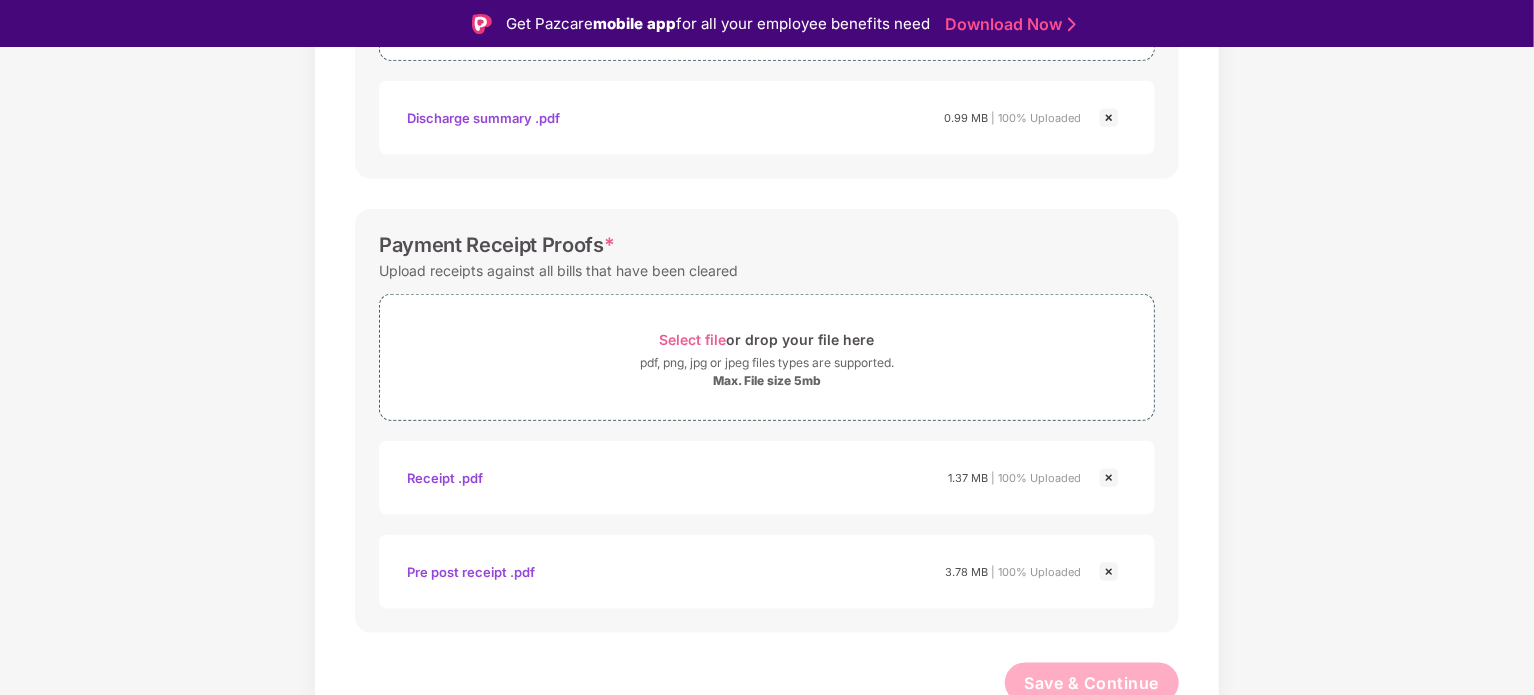 scroll, scrollTop: 988, scrollLeft: 0, axis: vertical 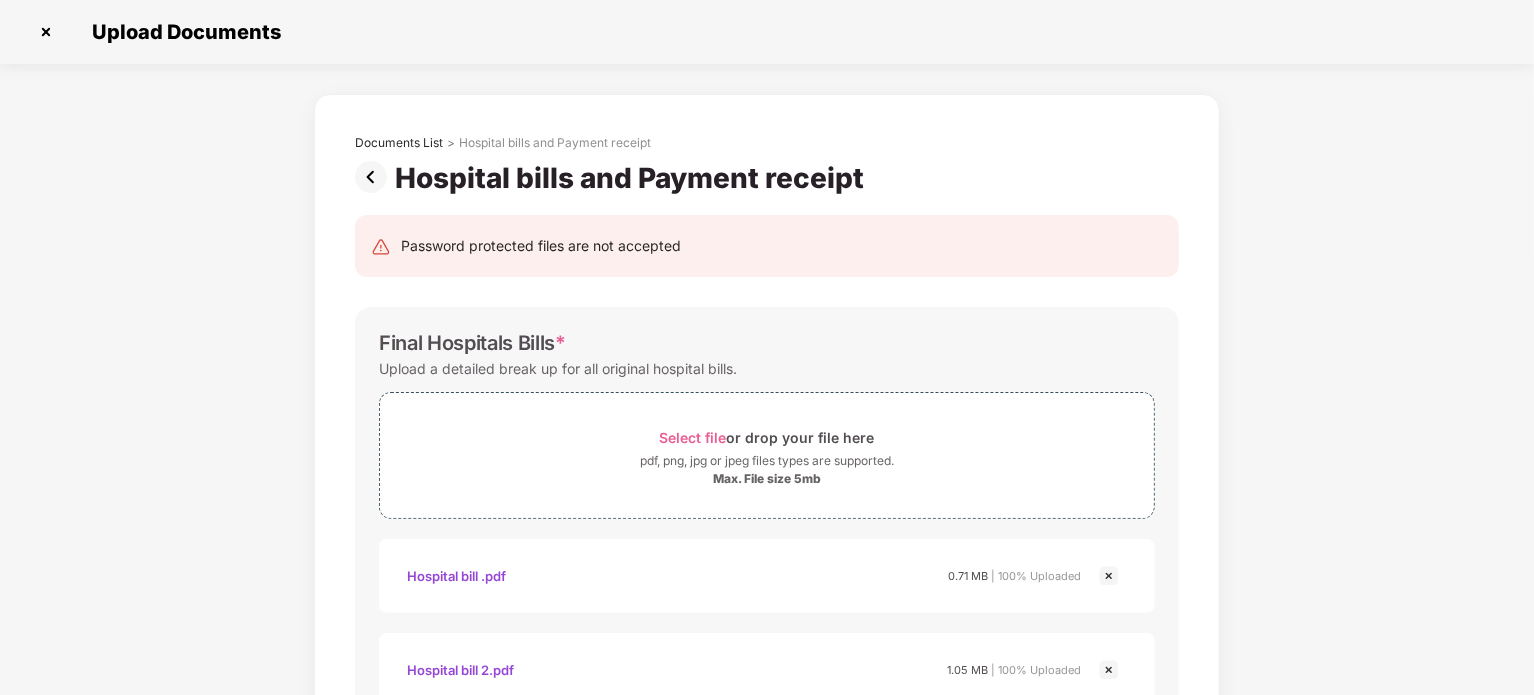 click at bounding box center [375, 177] 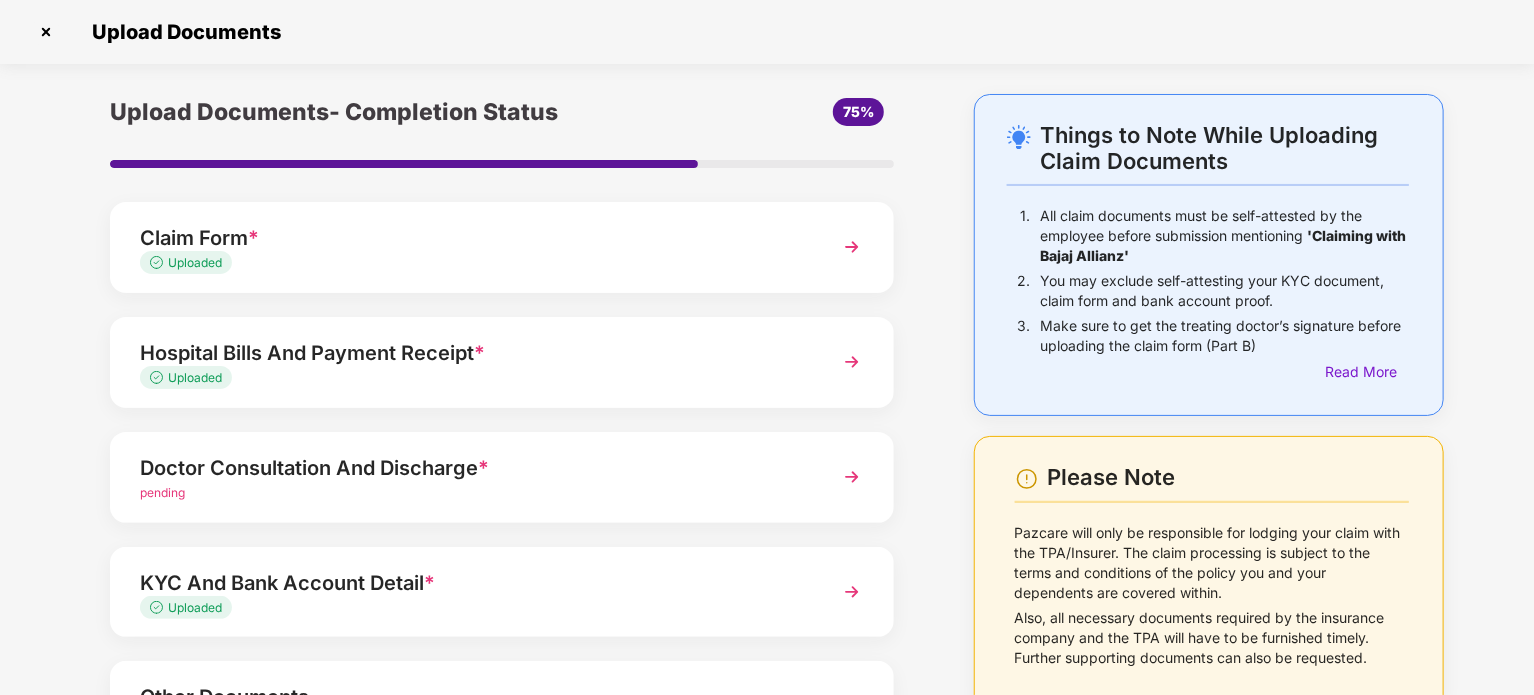 click at bounding box center (852, 477) 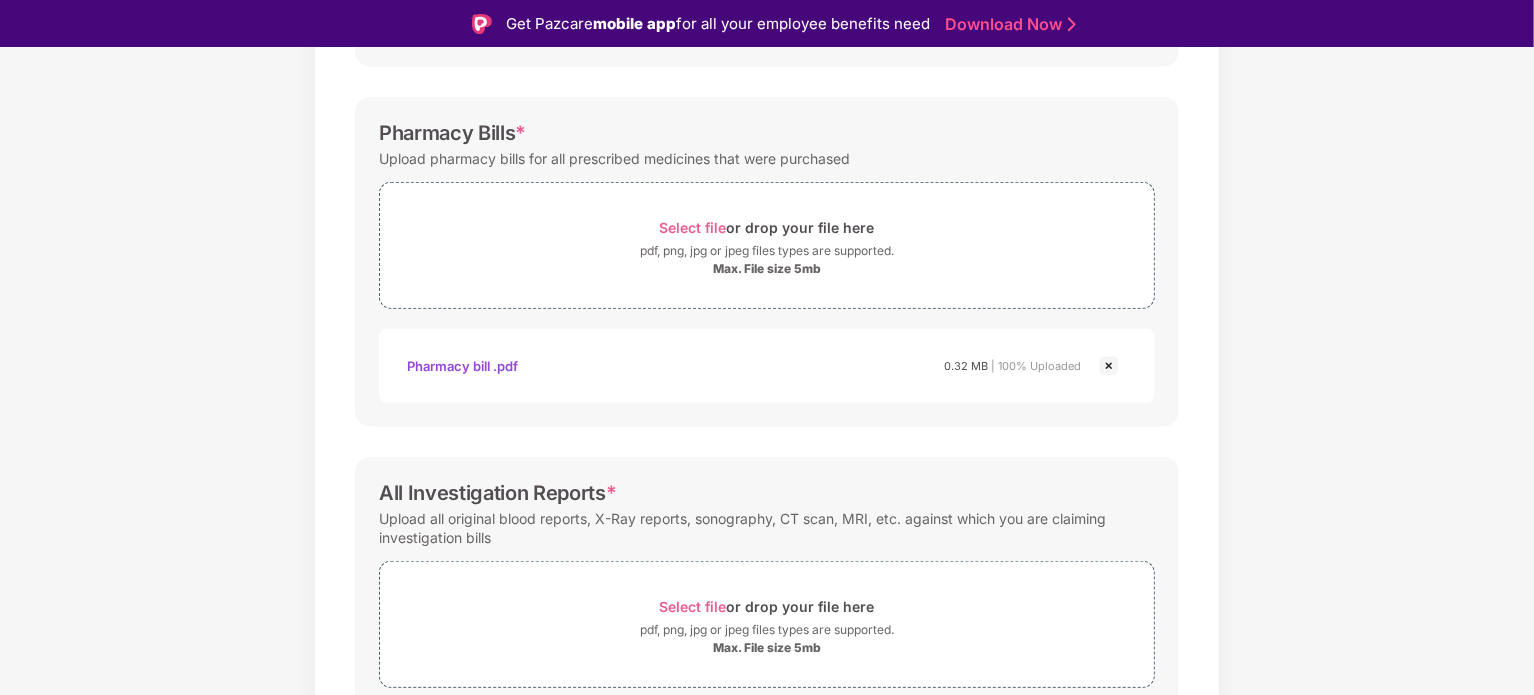 scroll, scrollTop: 706, scrollLeft: 0, axis: vertical 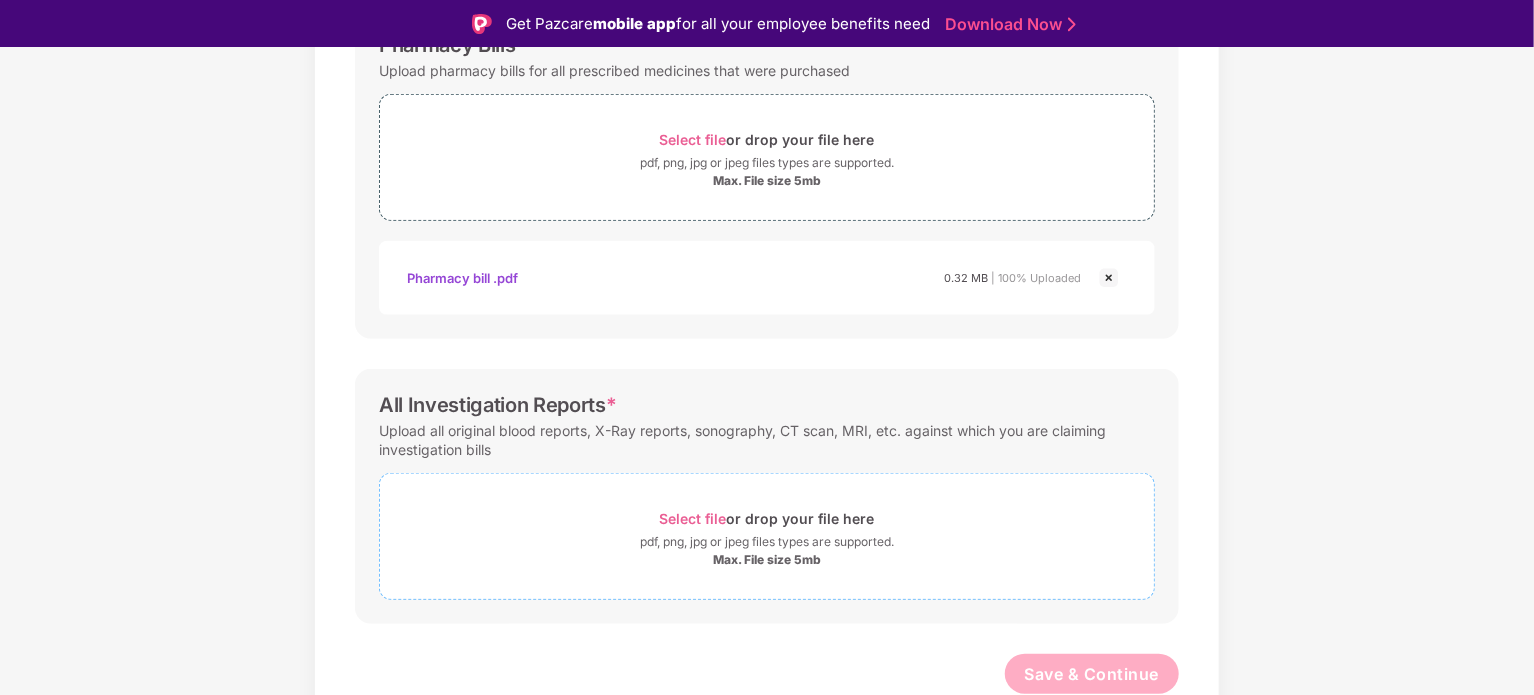 click on "pdf, png, jpg or jpeg files types are supported." at bounding box center (767, 542) 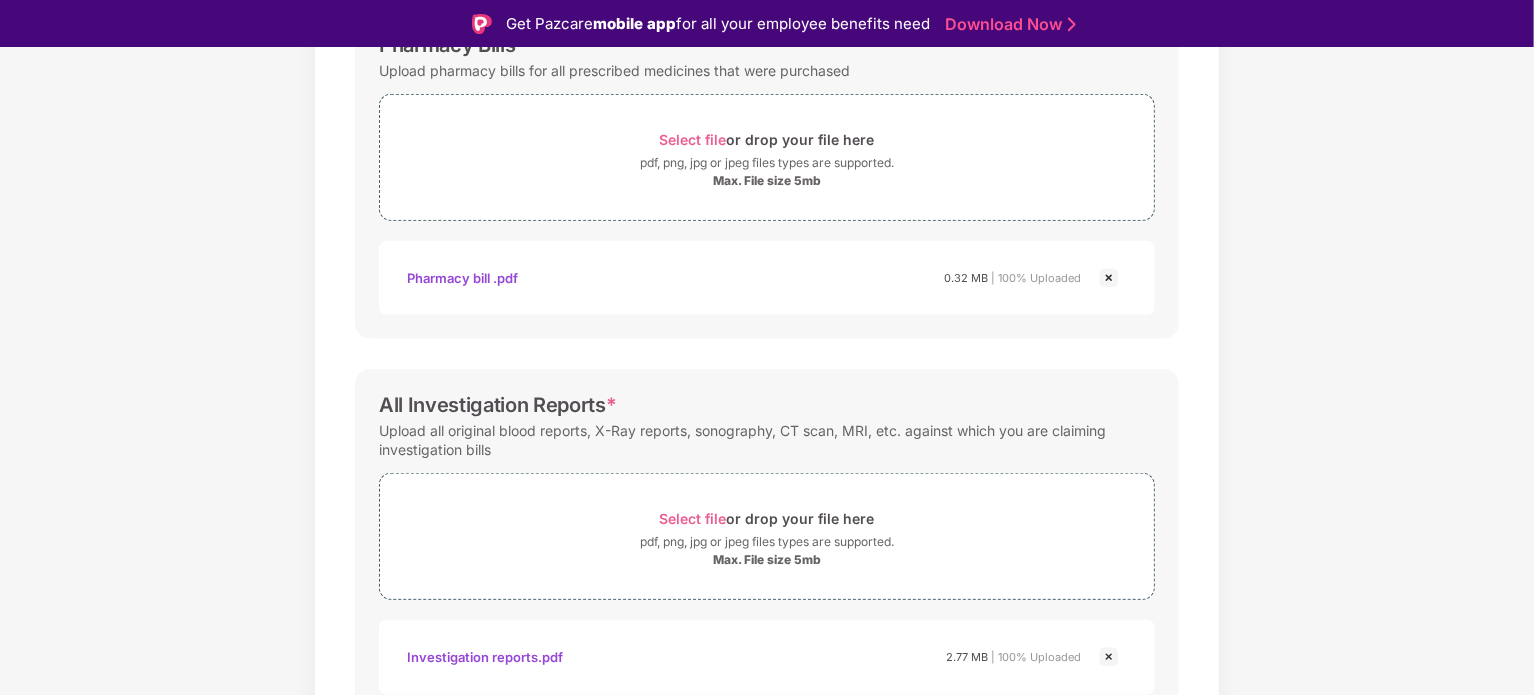 scroll, scrollTop: 801, scrollLeft: 0, axis: vertical 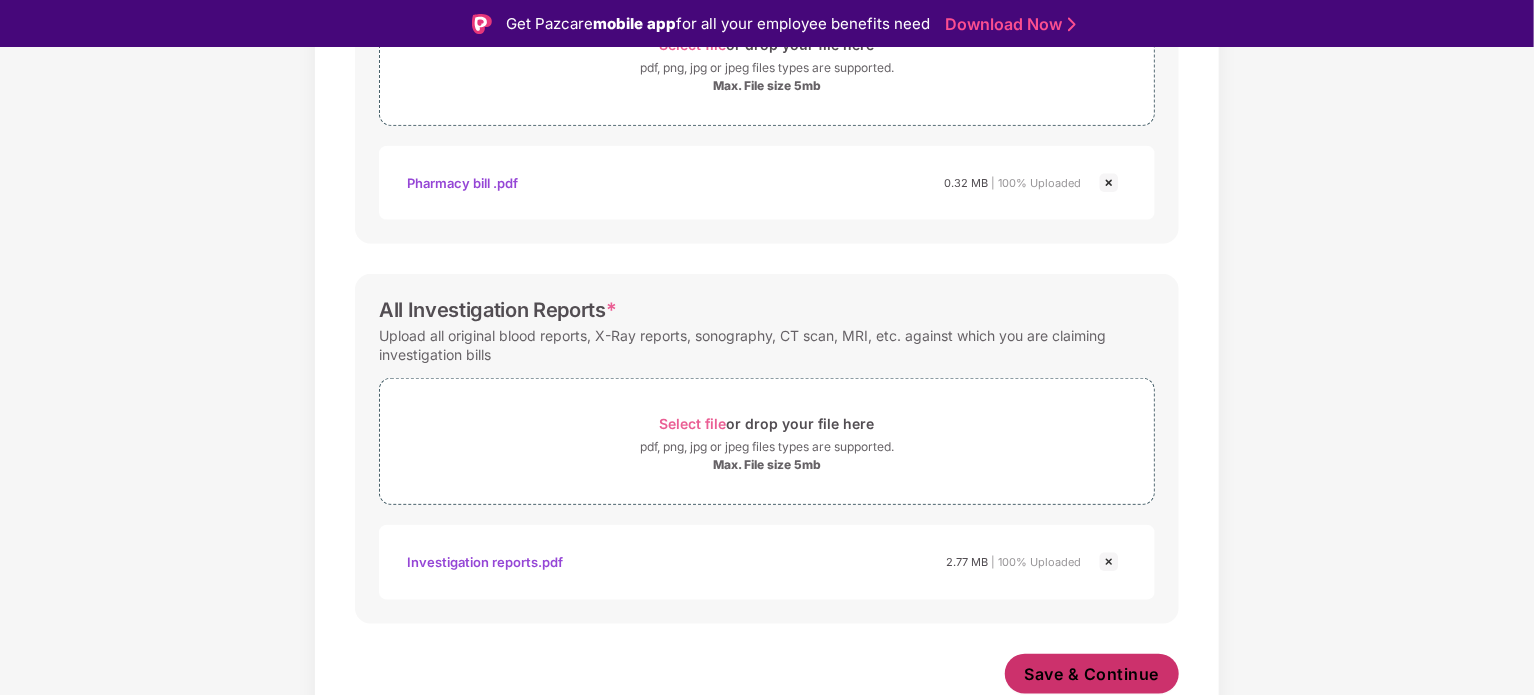 click on "Save & Continue" at bounding box center [1092, 674] 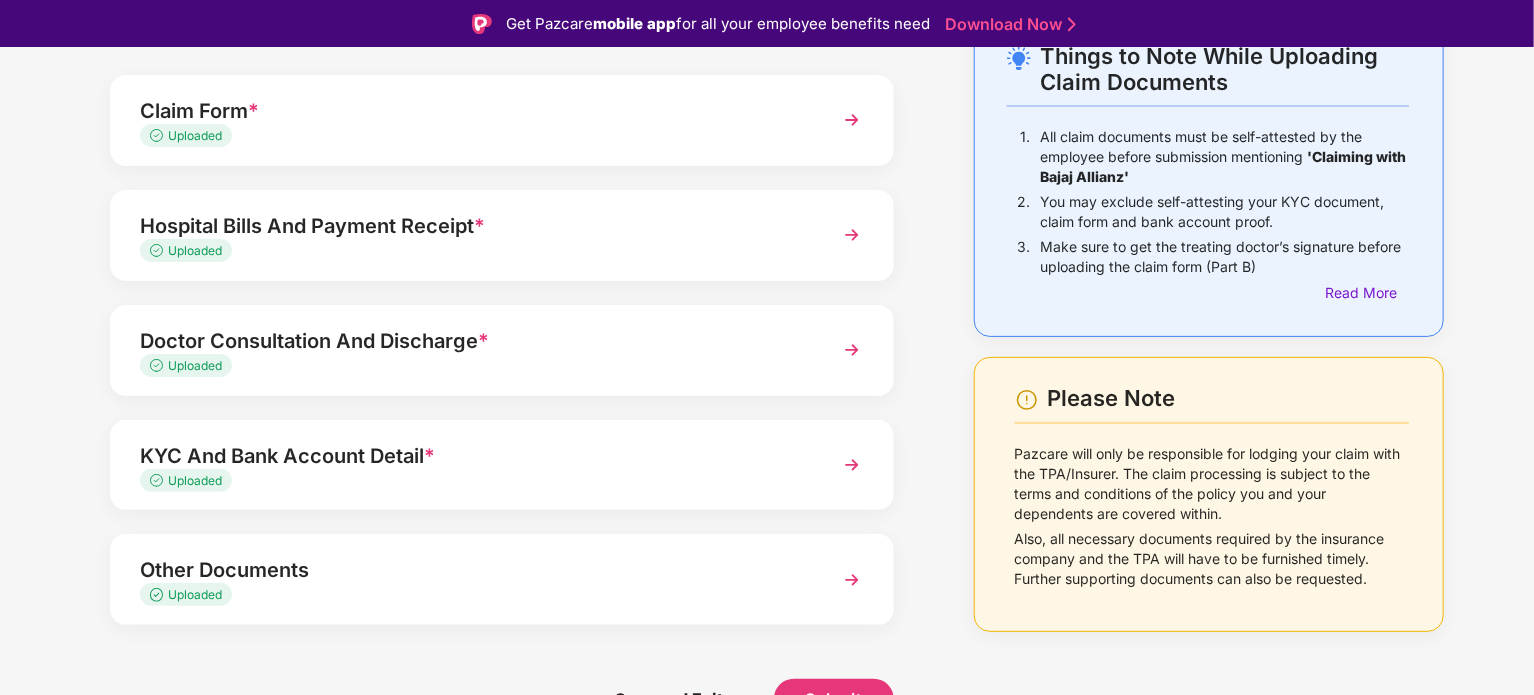 scroll, scrollTop: 132, scrollLeft: 0, axis: vertical 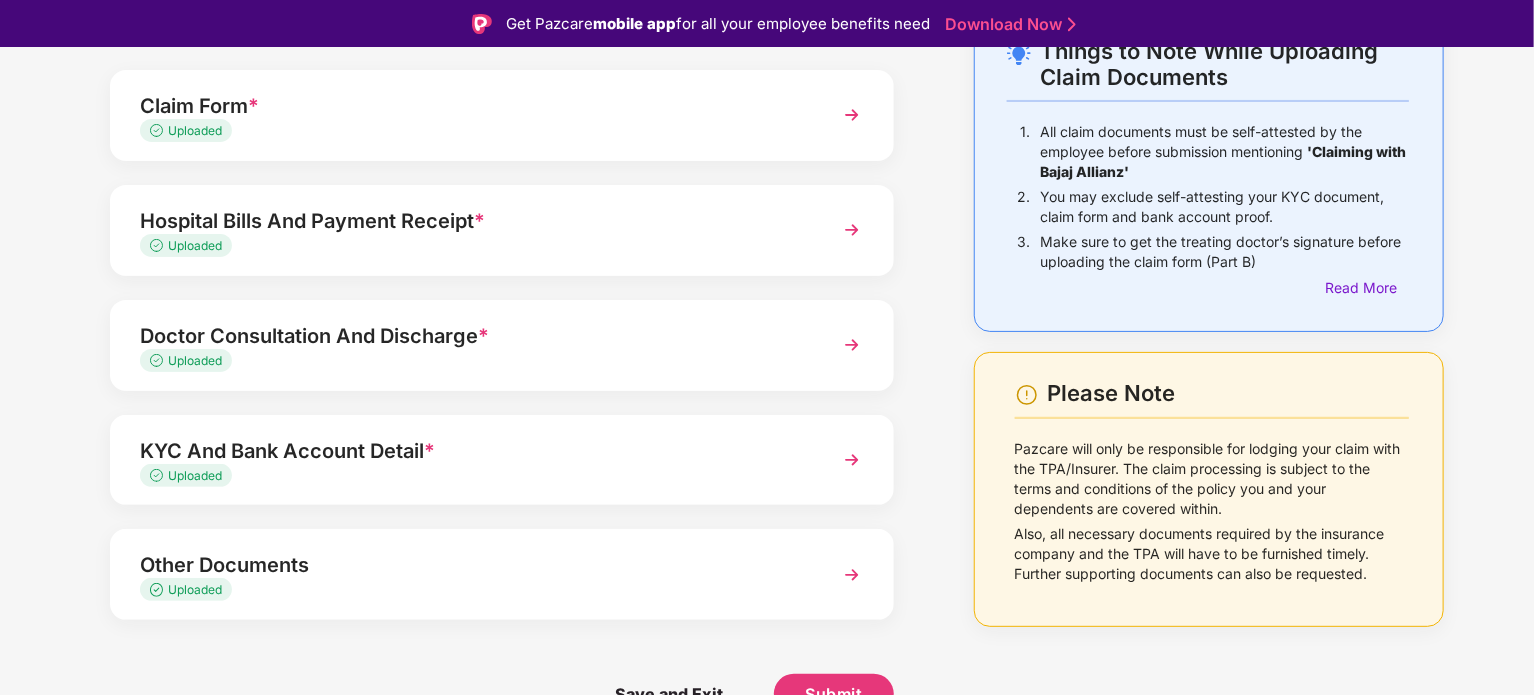 click at bounding box center (852, 575) 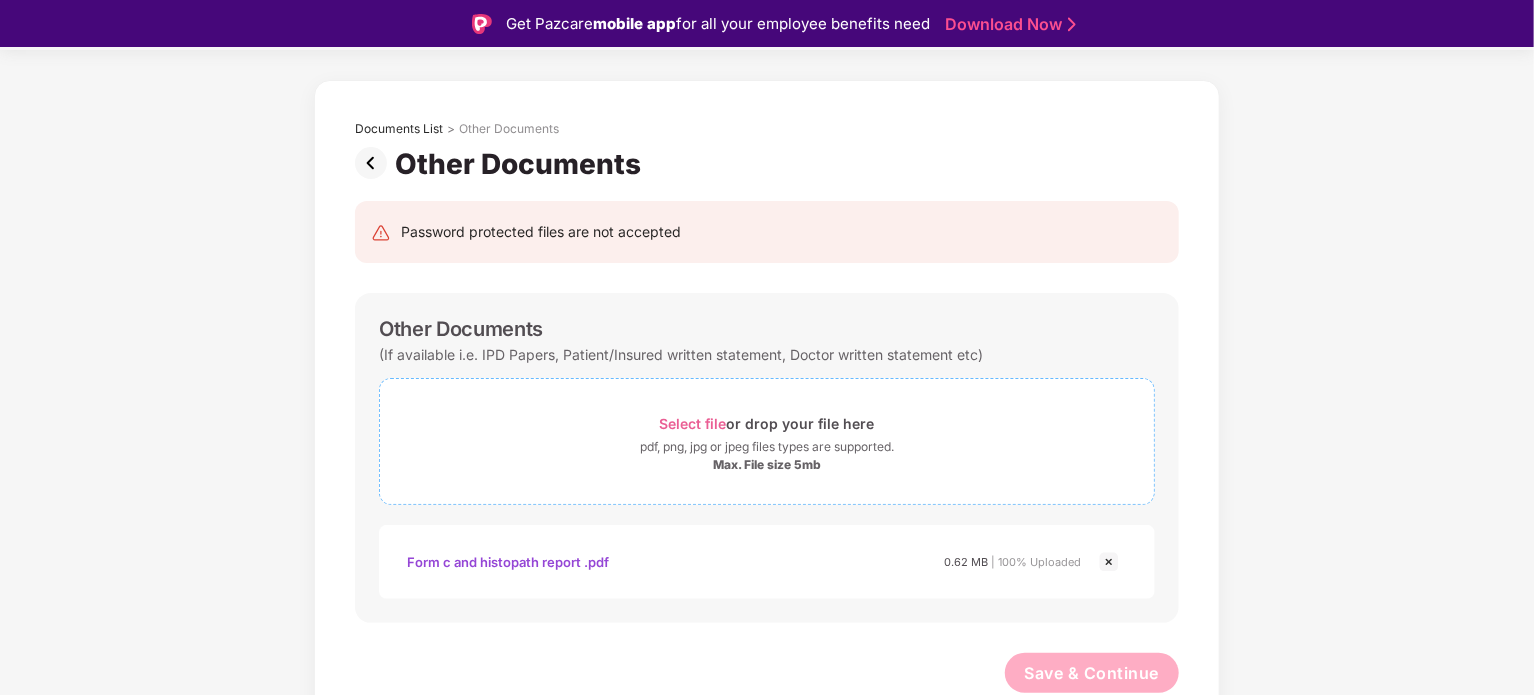 click on "pdf, png, jpg or jpeg files types are supported." at bounding box center (767, 447) 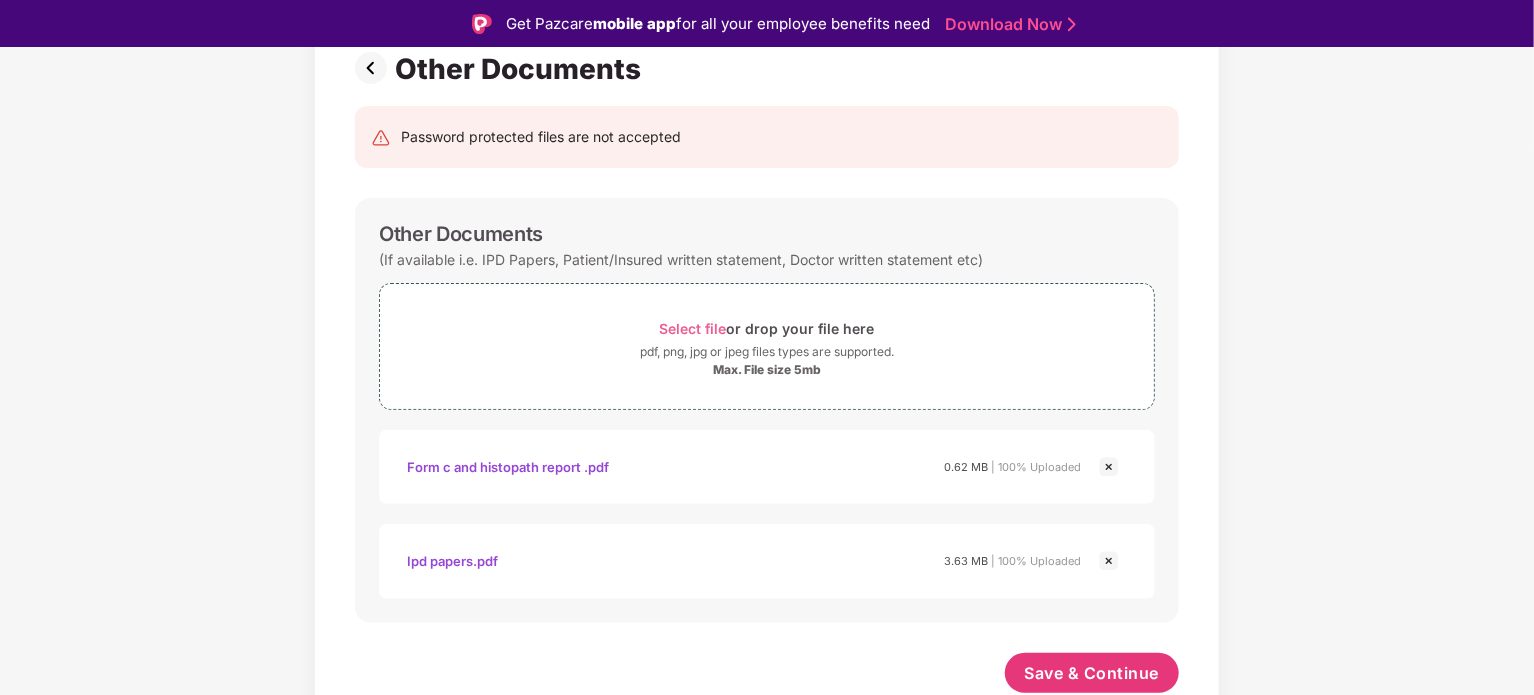 scroll, scrollTop: 156, scrollLeft: 0, axis: vertical 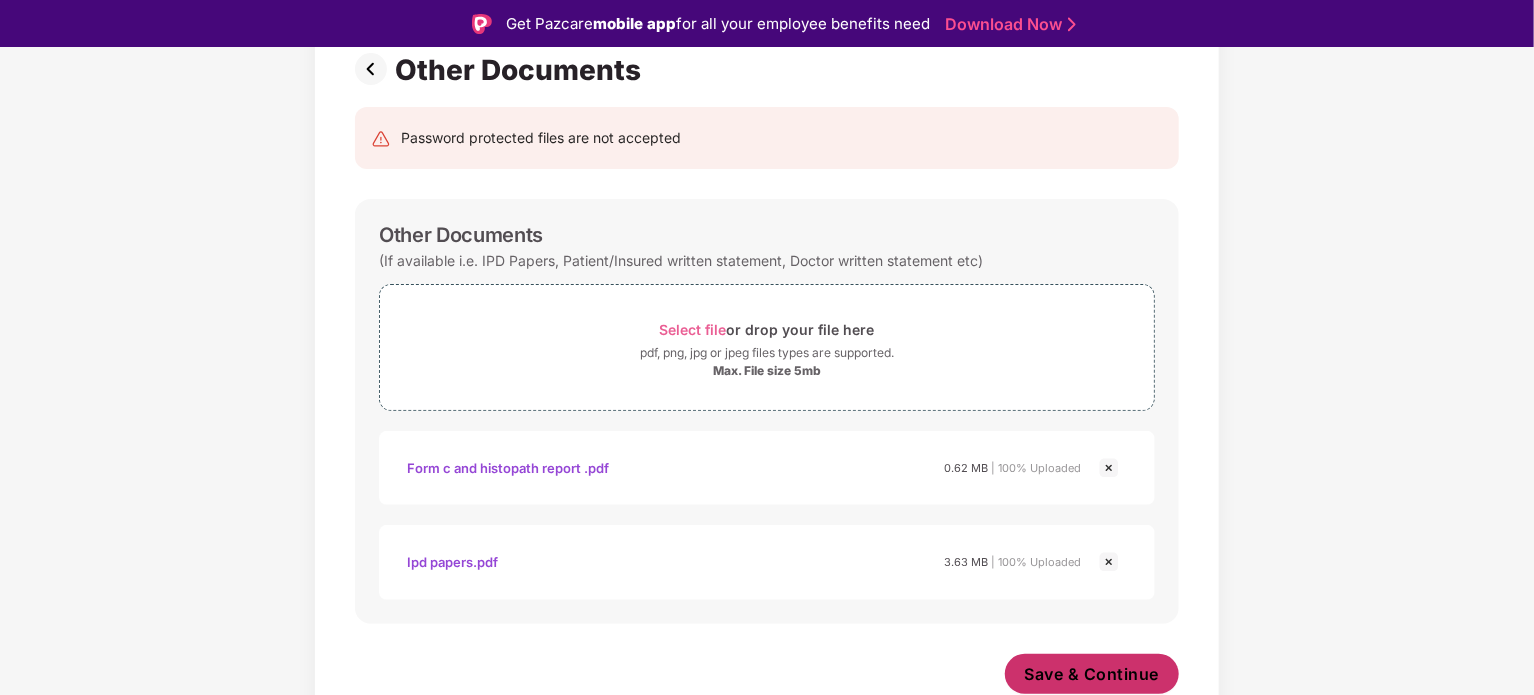 click on "Save & Continue" at bounding box center [1092, 674] 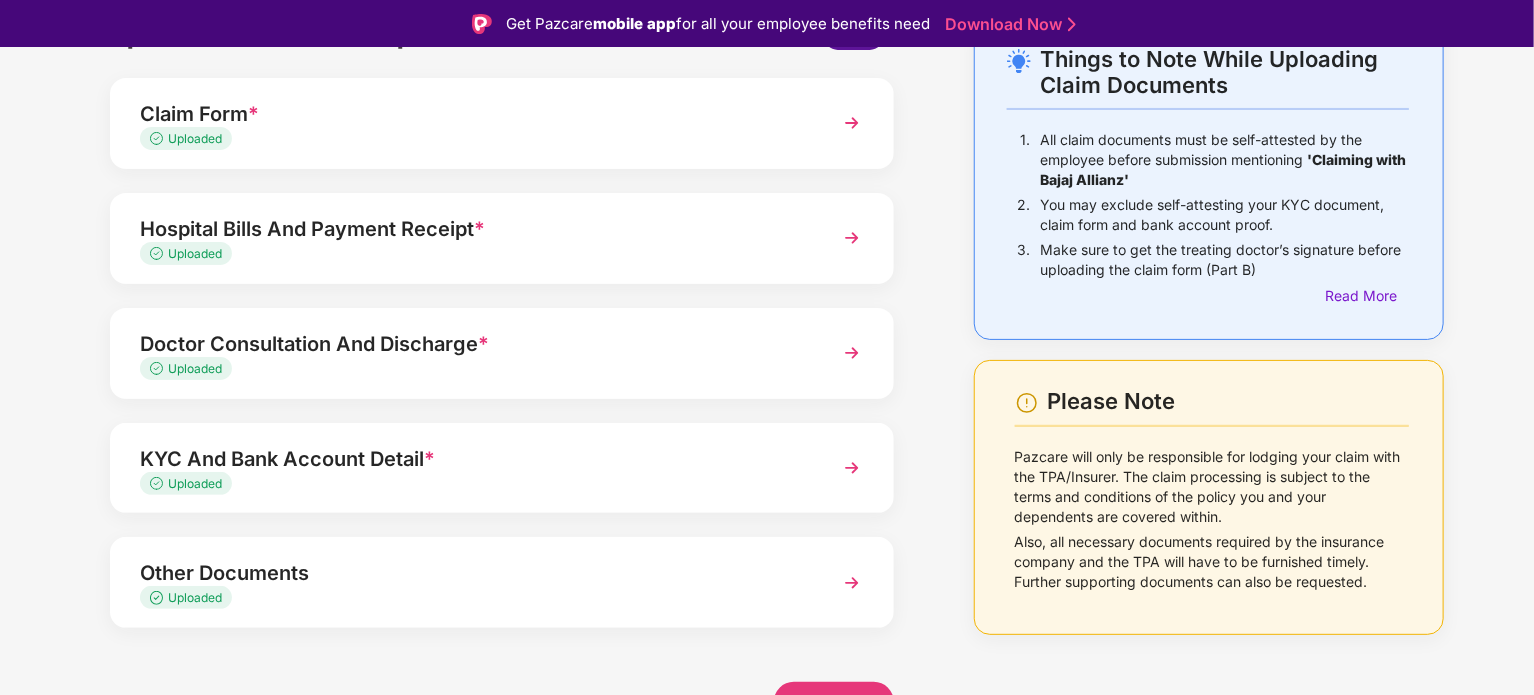 scroll, scrollTop: 132, scrollLeft: 0, axis: vertical 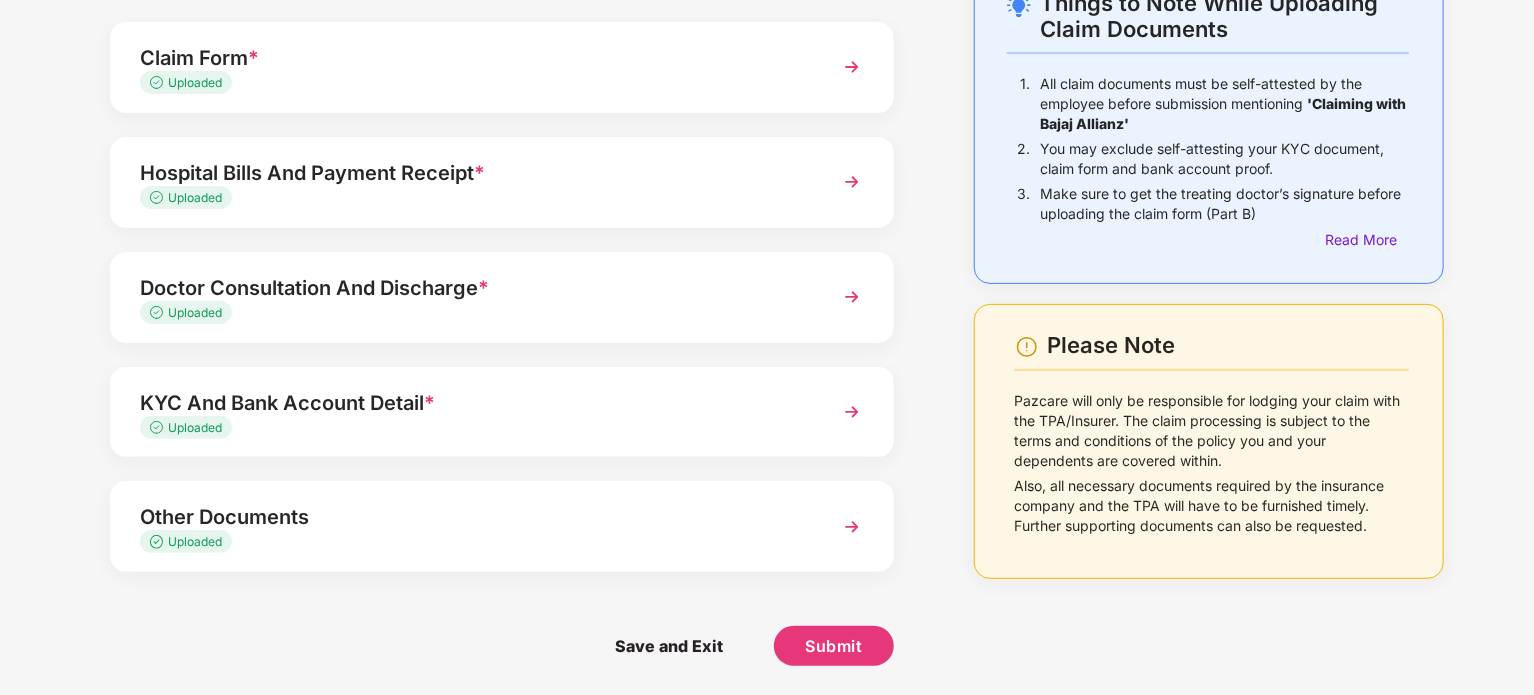 click on "Claim Form *" at bounding box center (471, 58) 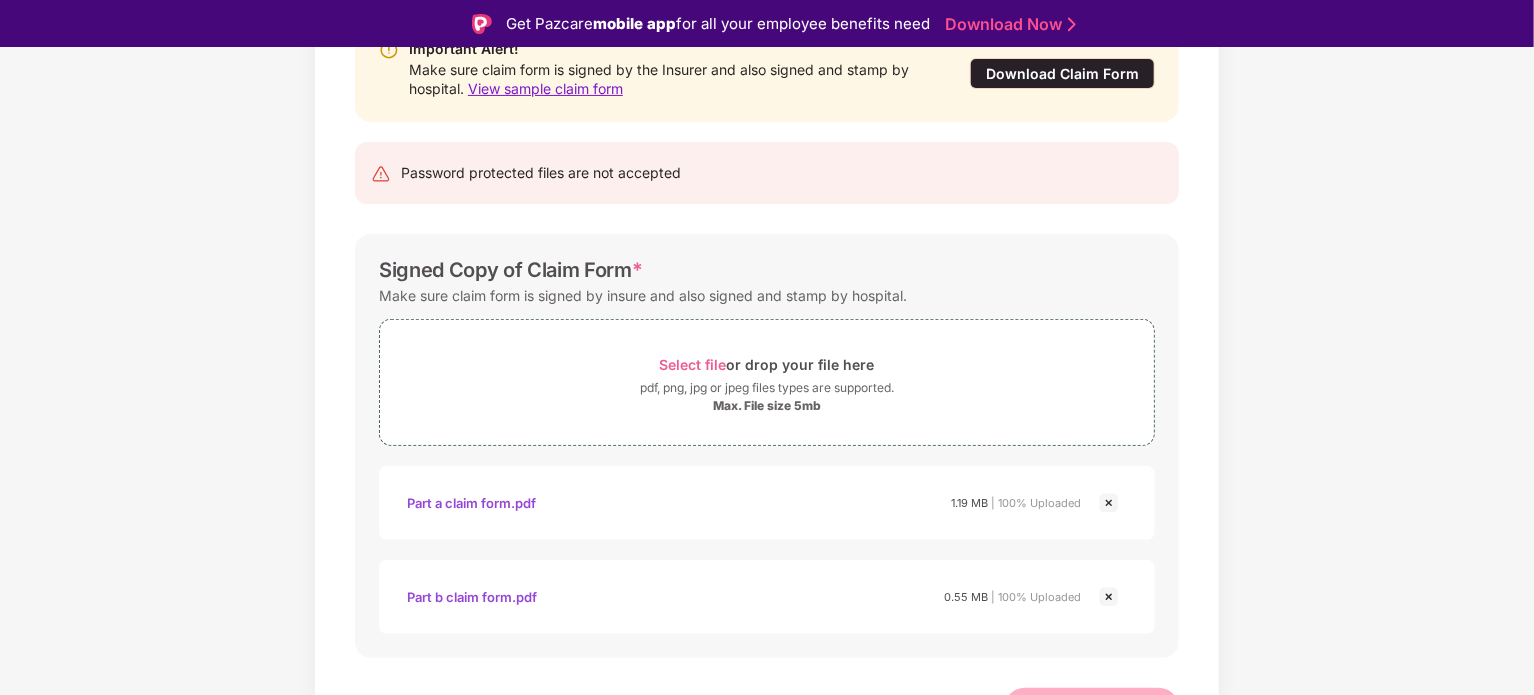 scroll, scrollTop: 284, scrollLeft: 0, axis: vertical 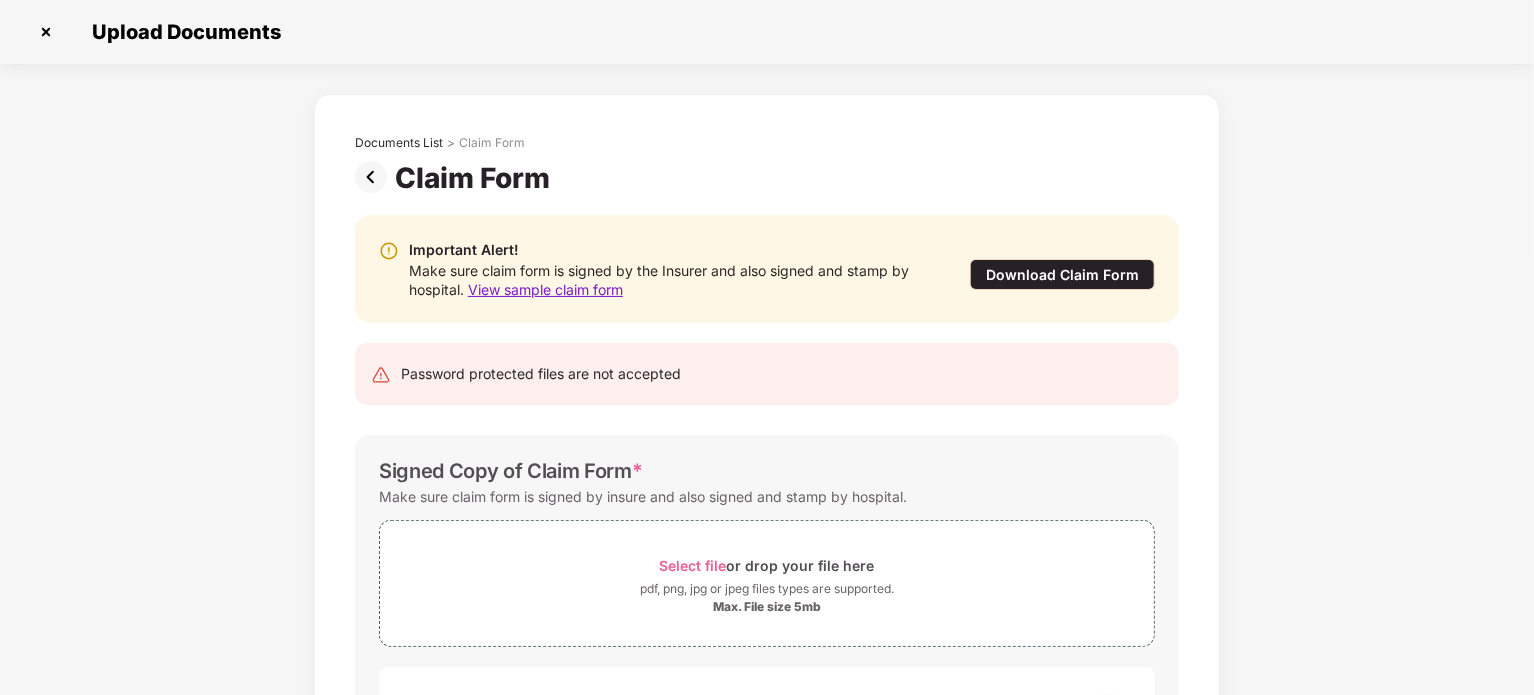 click at bounding box center (375, 177) 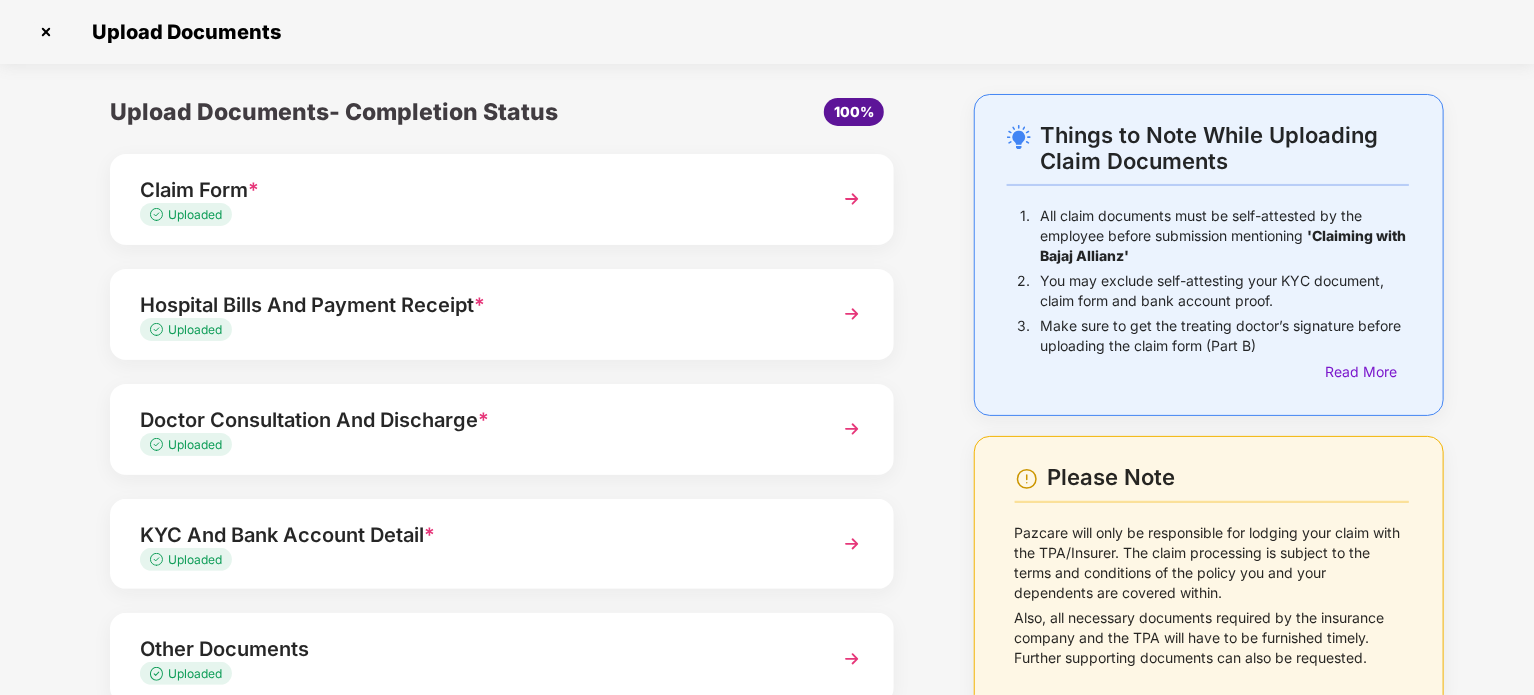 click on "Hospital Bills And Payment Receipt *" at bounding box center (471, 305) 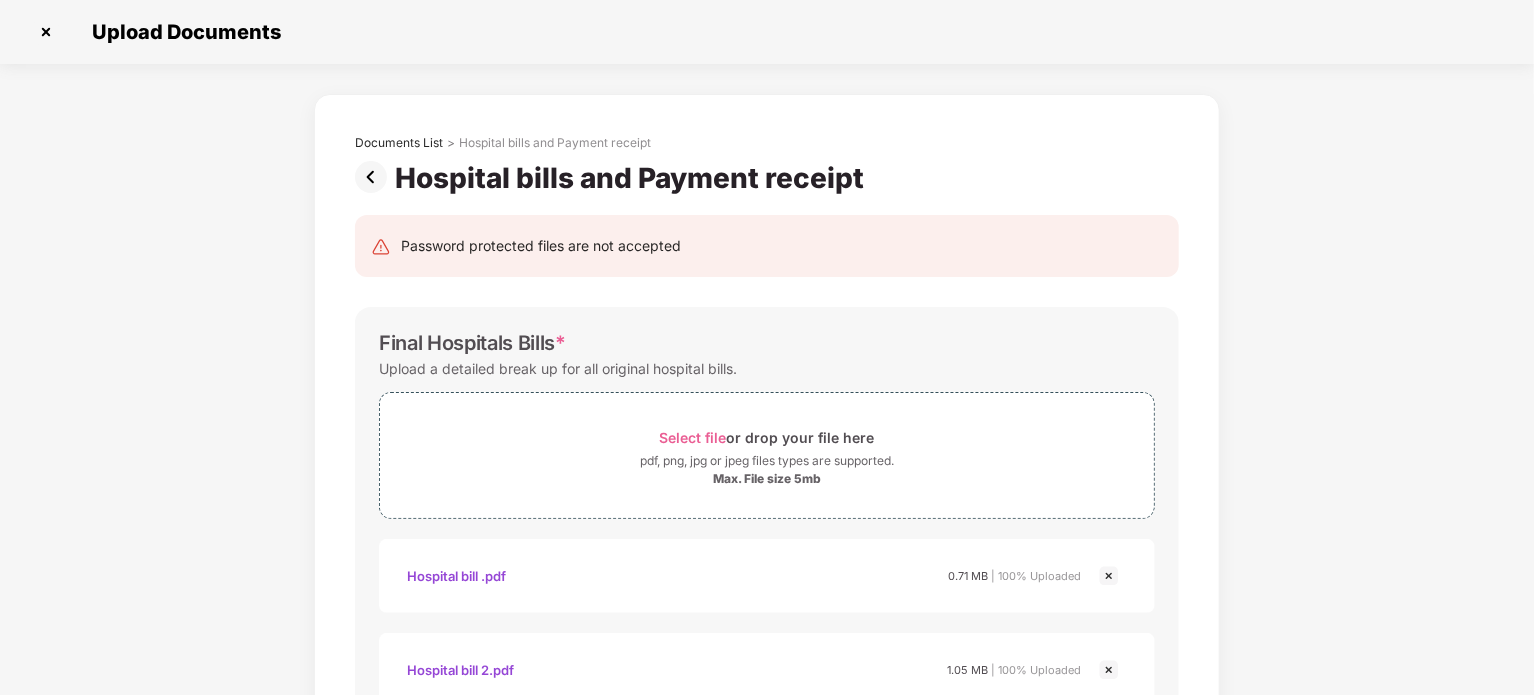 scroll, scrollTop: 0, scrollLeft: 0, axis: both 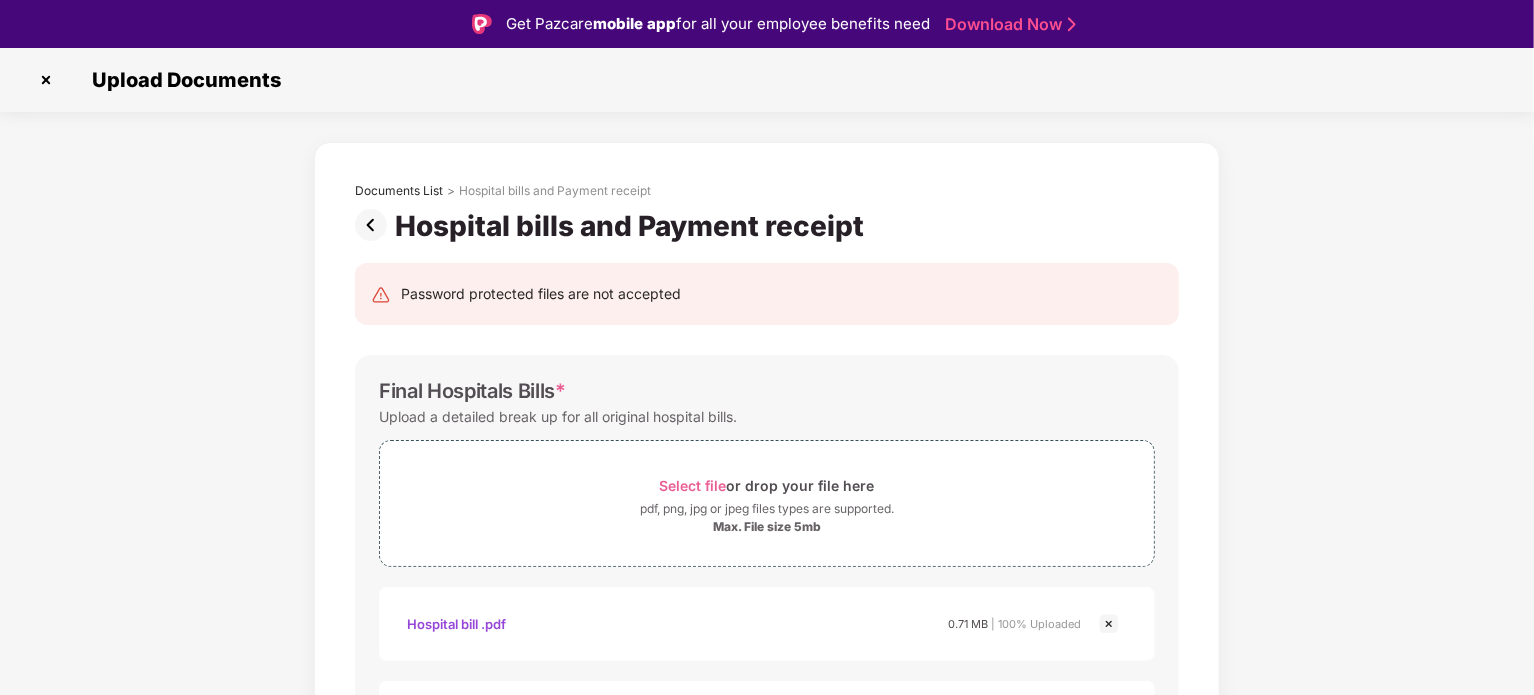 click at bounding box center [375, 225] 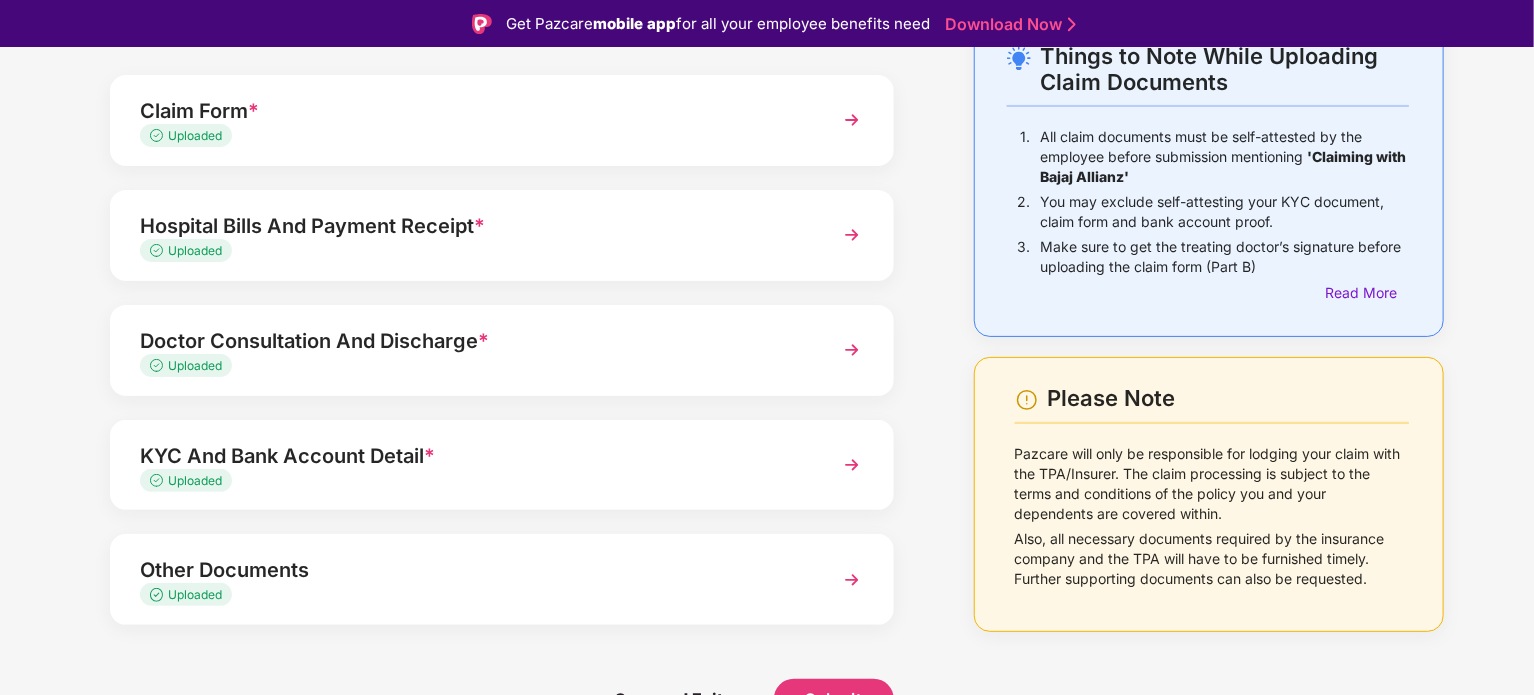 scroll, scrollTop: 132, scrollLeft: 0, axis: vertical 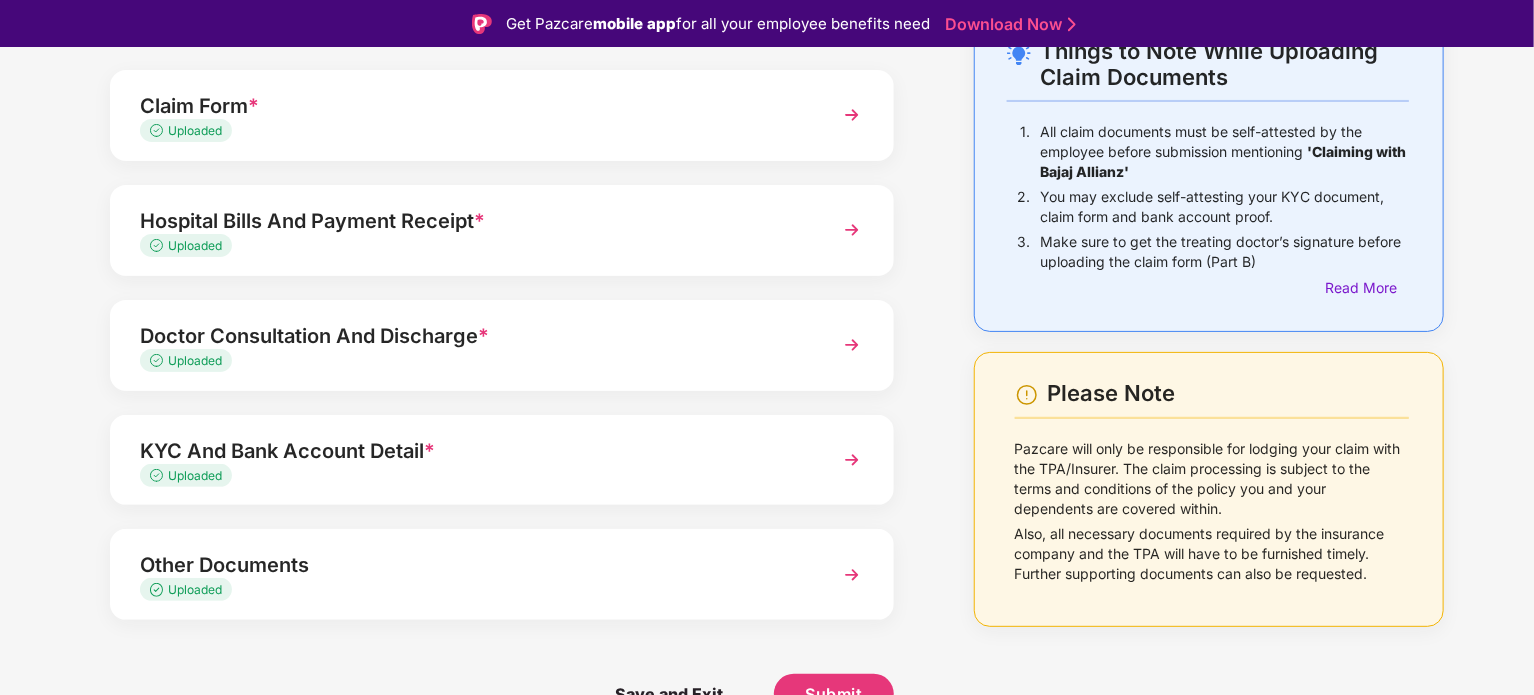 click on "Doctor Consultation And Discharge *" at bounding box center (471, 336) 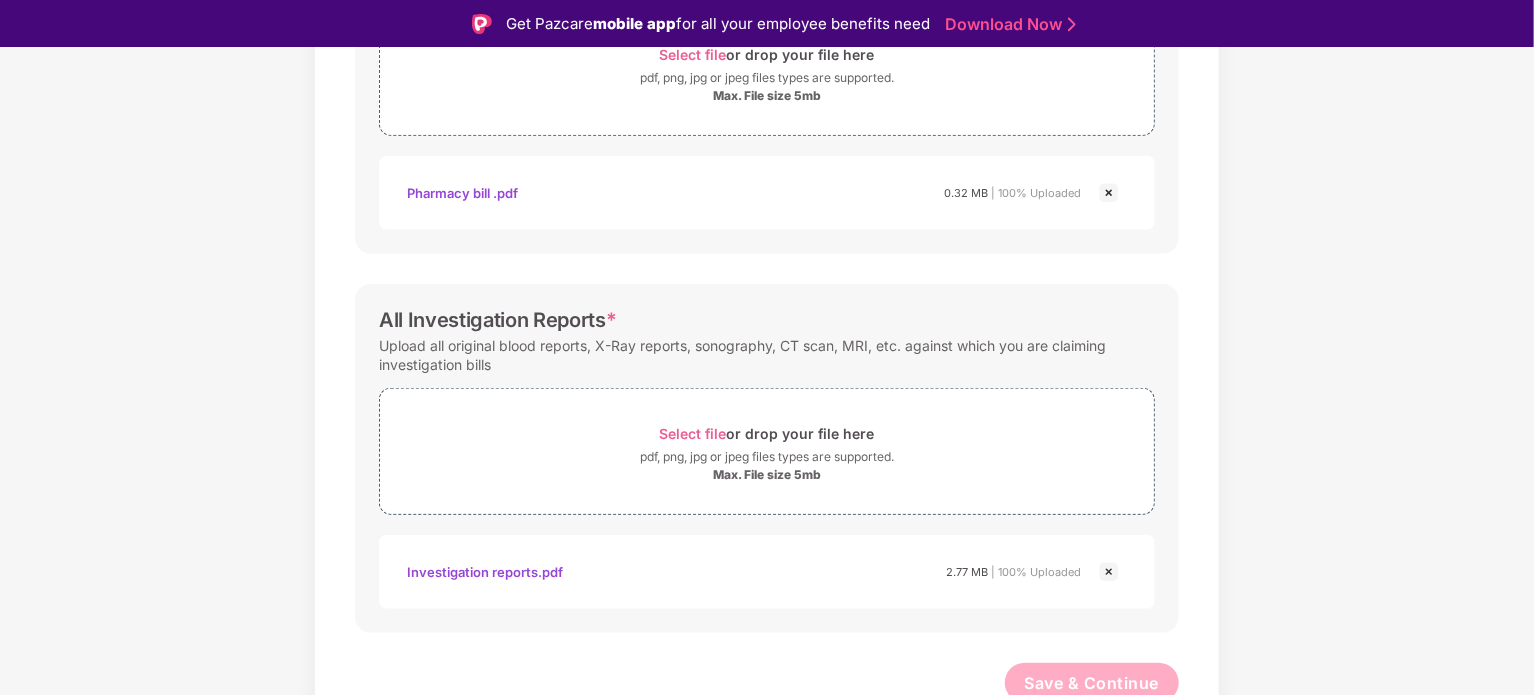 scroll, scrollTop: 800, scrollLeft: 0, axis: vertical 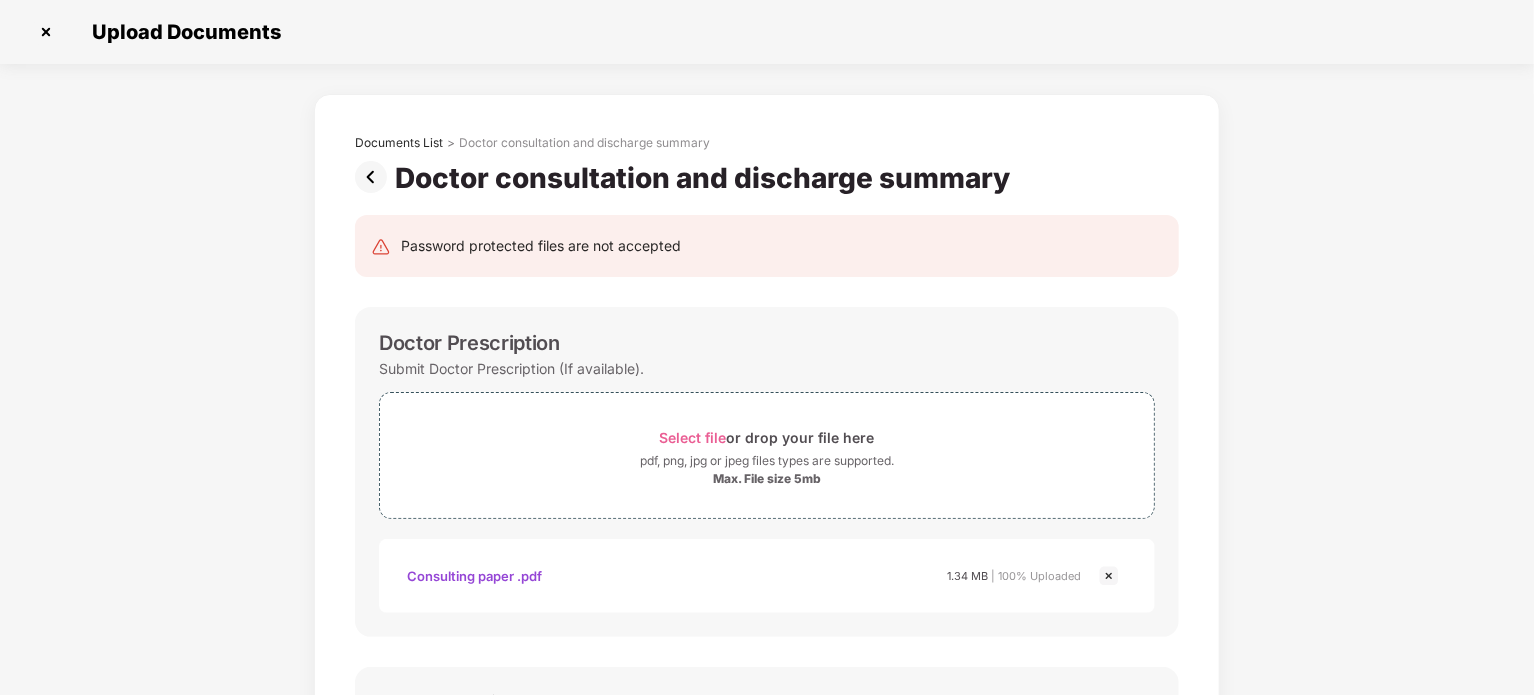 click at bounding box center [375, 177] 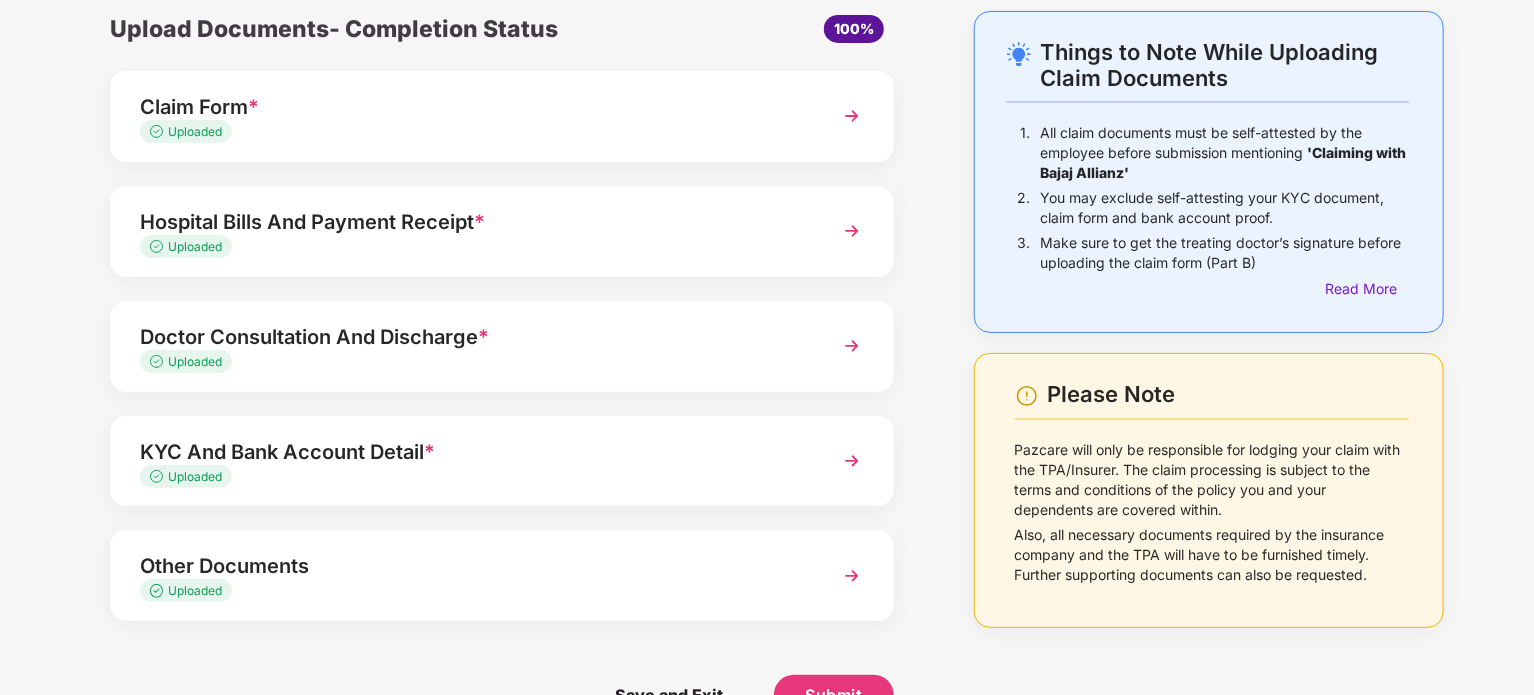 scroll, scrollTop: 132, scrollLeft: 0, axis: vertical 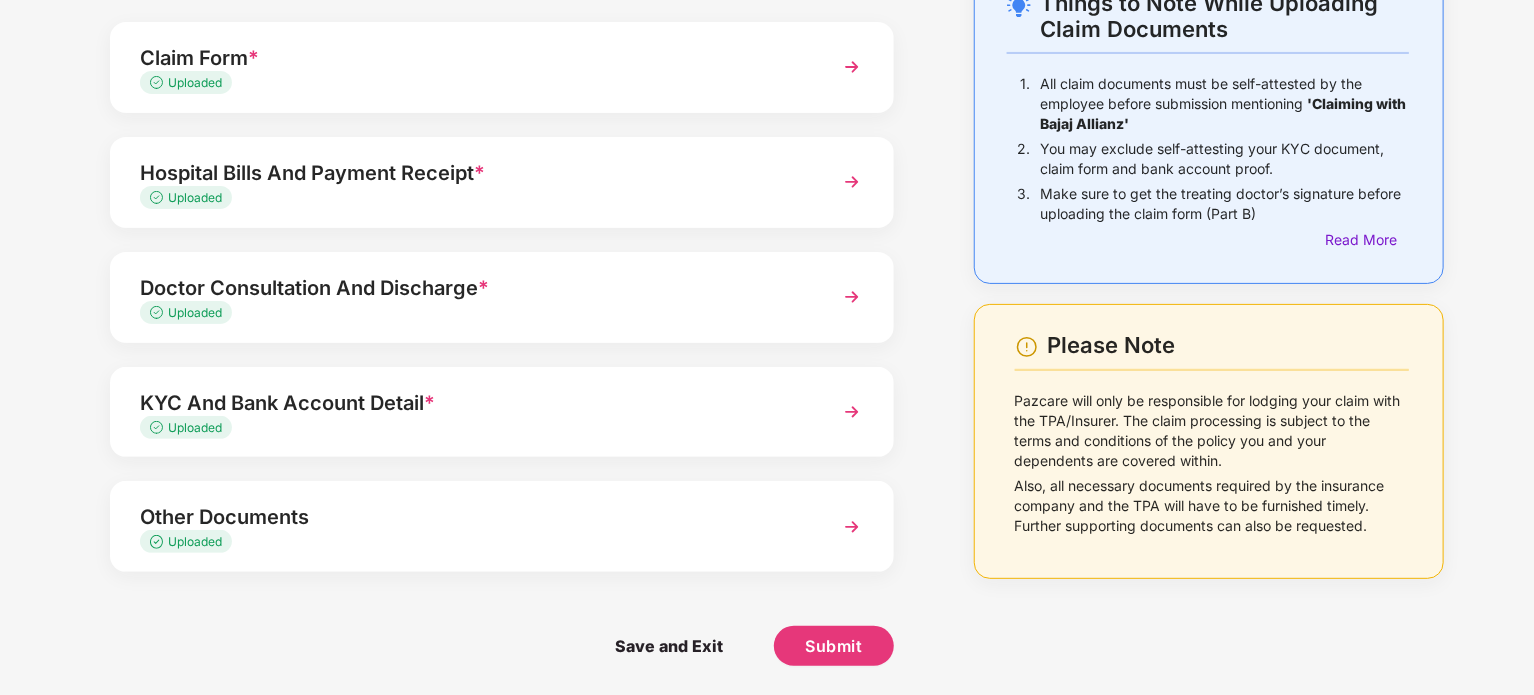 click on "KYC And Bank Account Detail *" at bounding box center (471, 403) 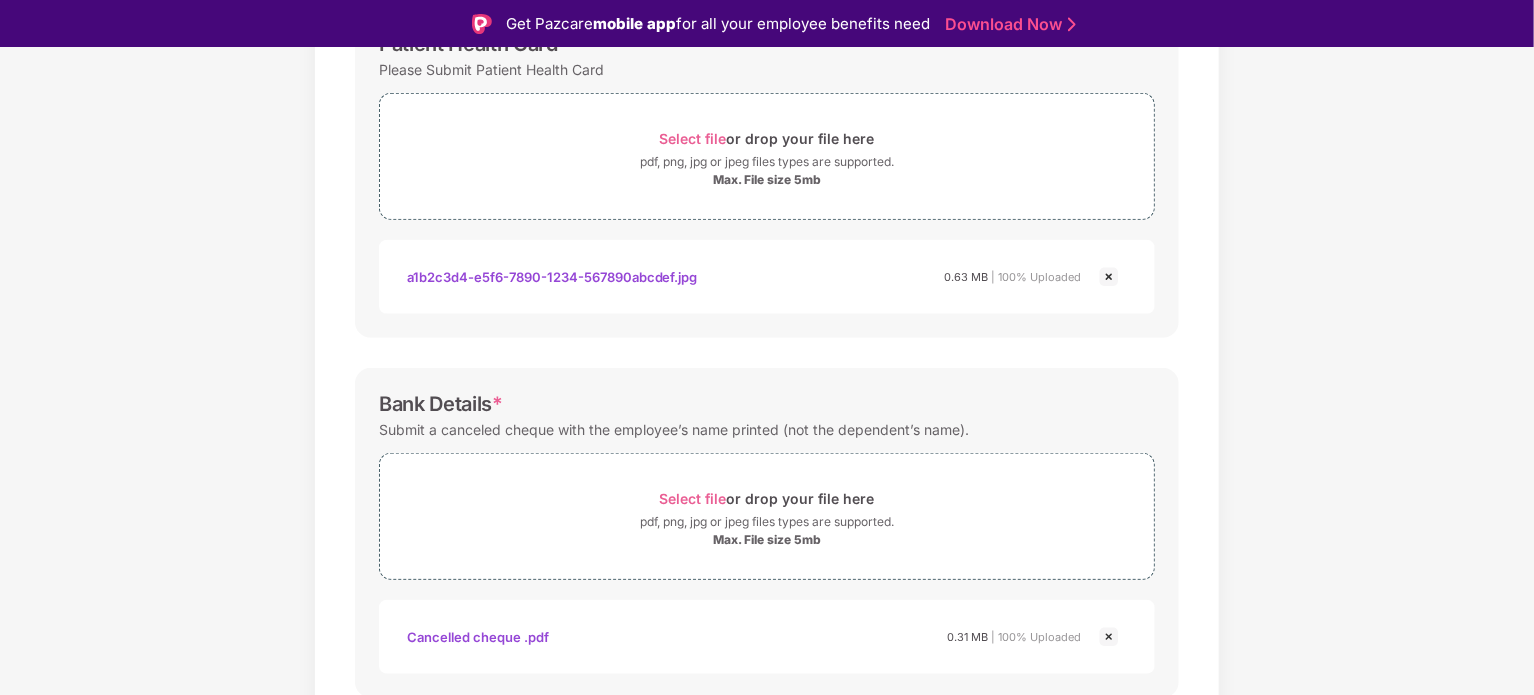 scroll, scrollTop: 709, scrollLeft: 0, axis: vertical 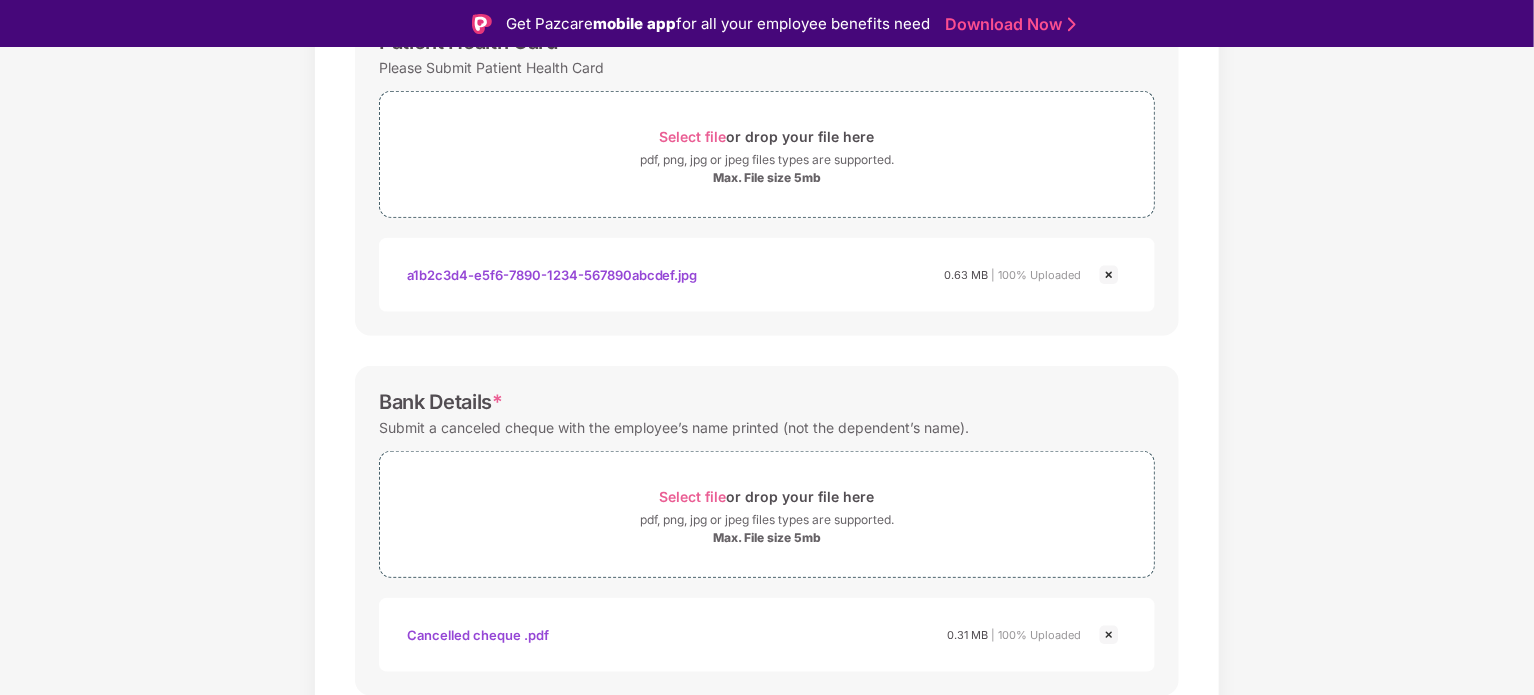 click at bounding box center (1109, 275) 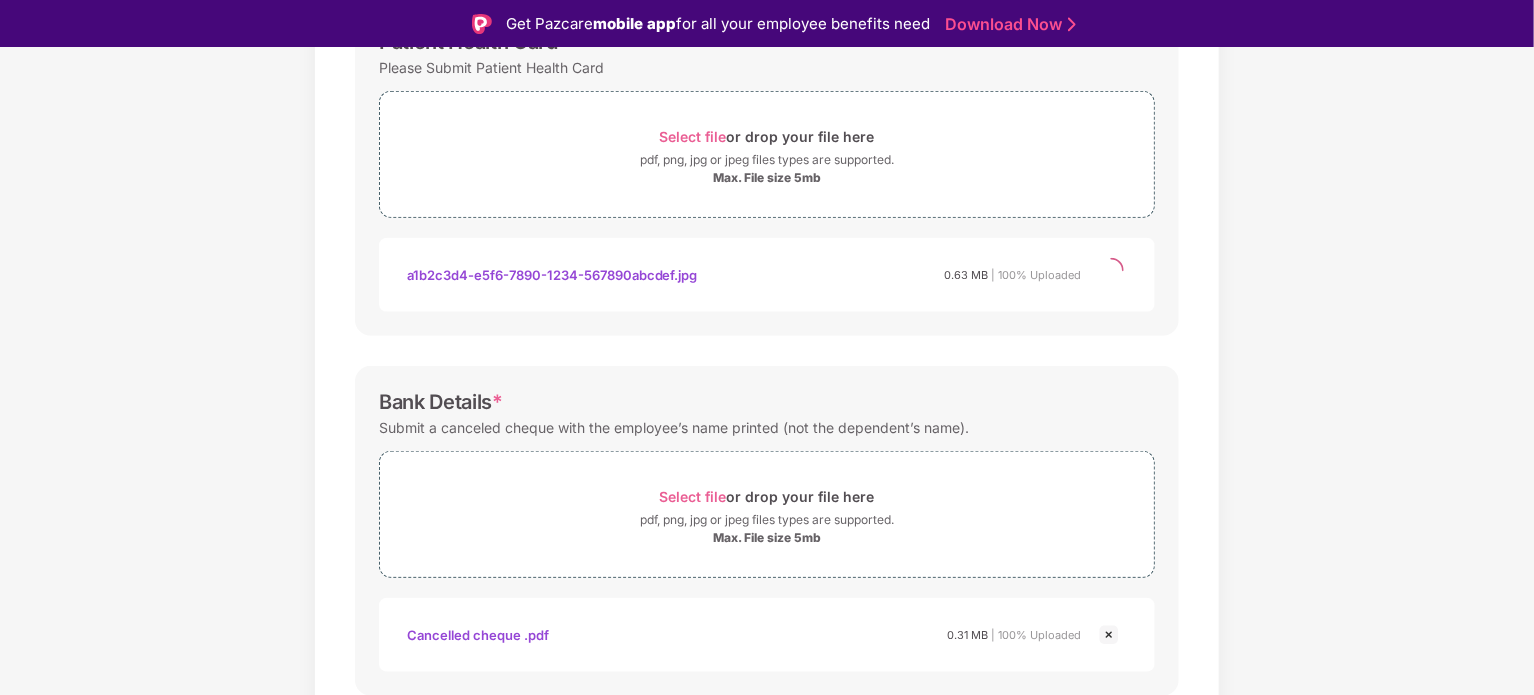 scroll, scrollTop: 687, scrollLeft: 0, axis: vertical 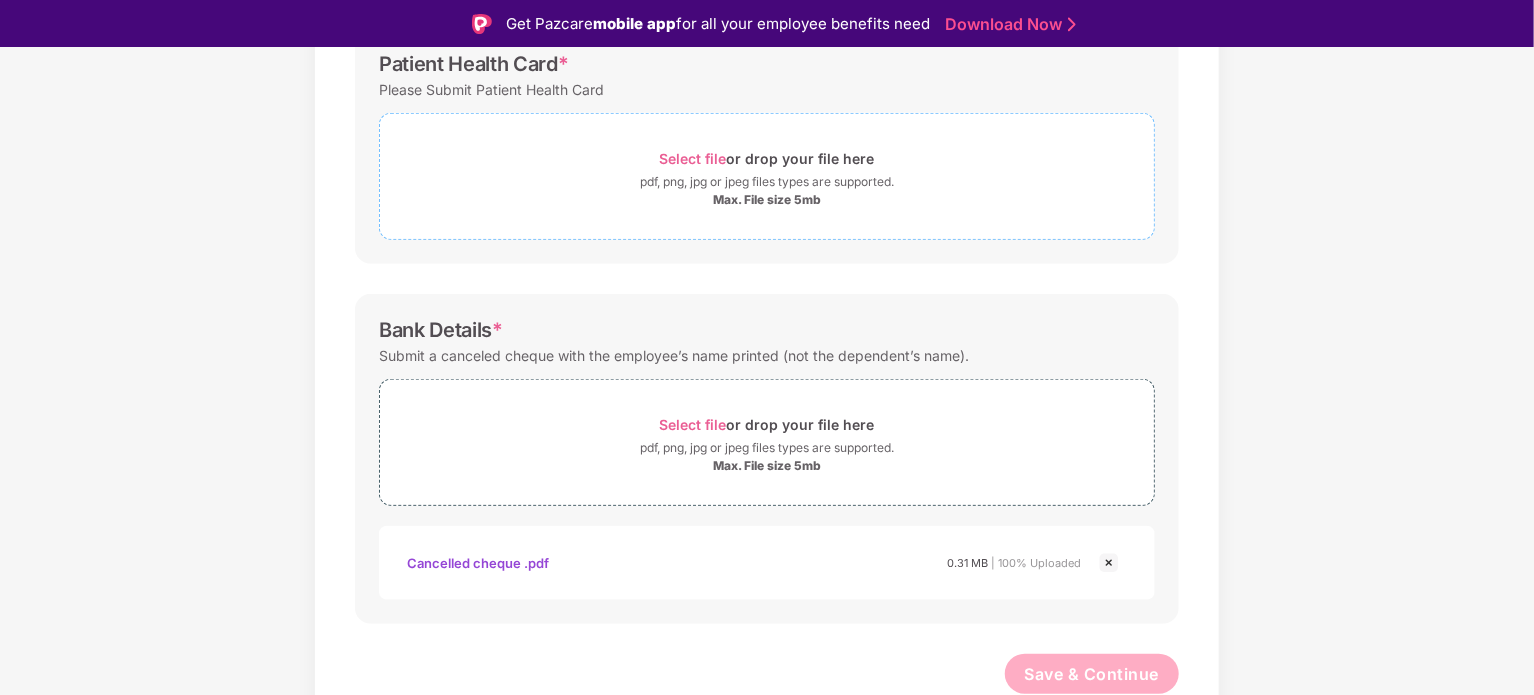click on "Select file" at bounding box center (693, 158) 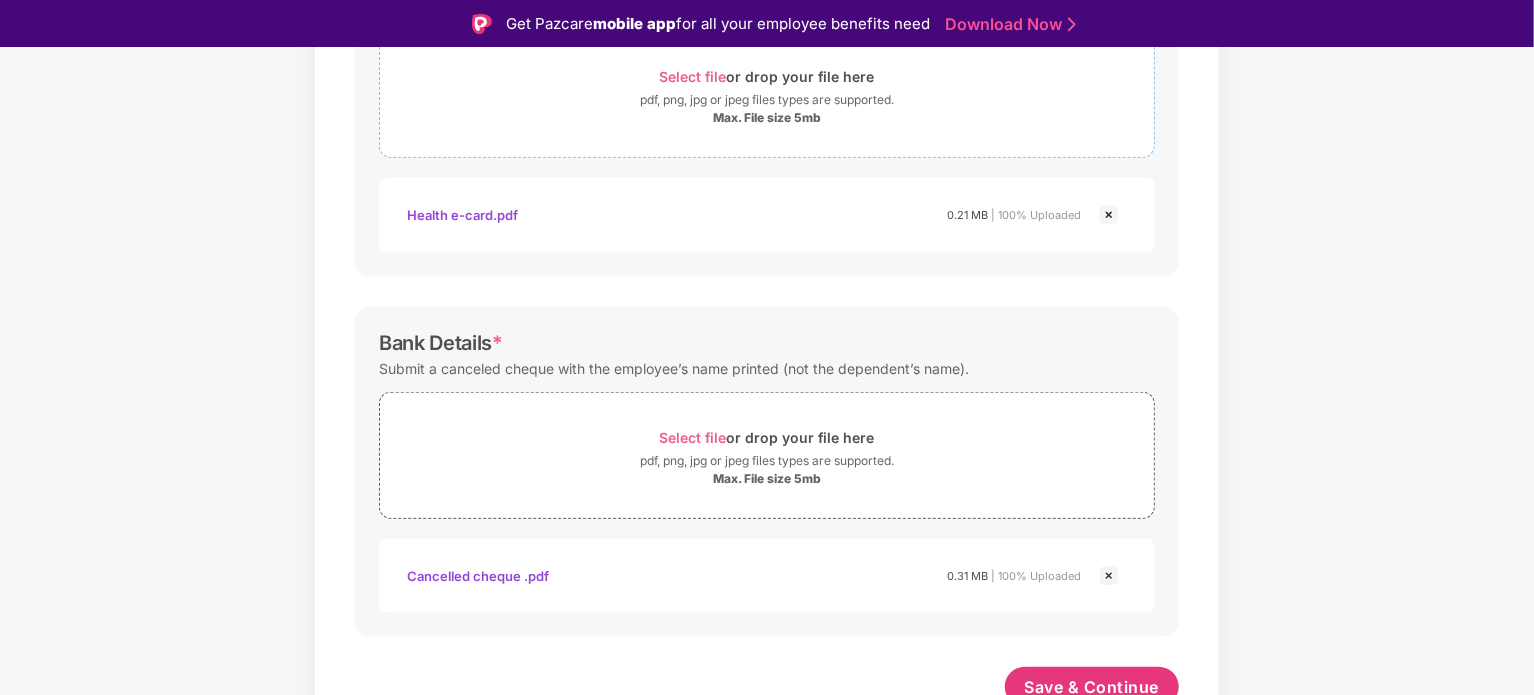scroll, scrollTop: 782, scrollLeft: 0, axis: vertical 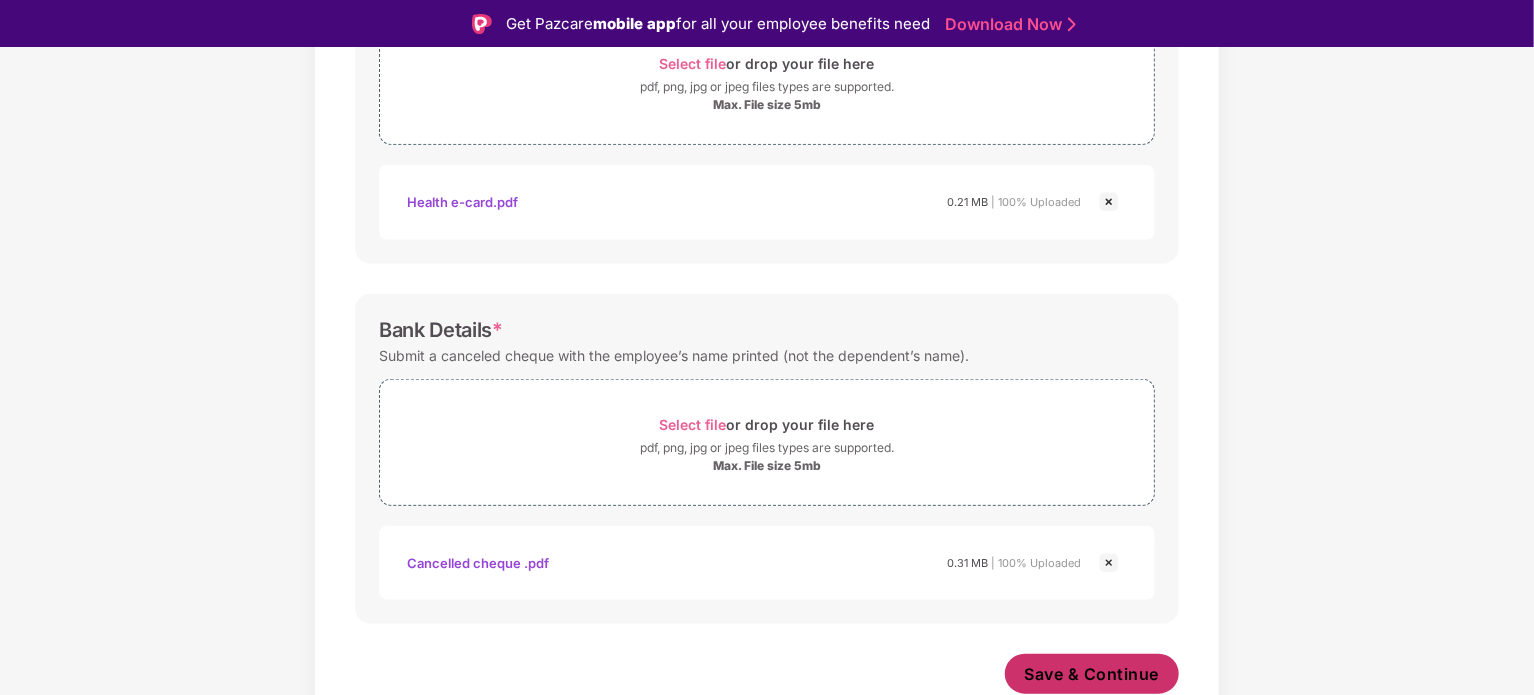 click on "Save & Continue" at bounding box center [1092, 674] 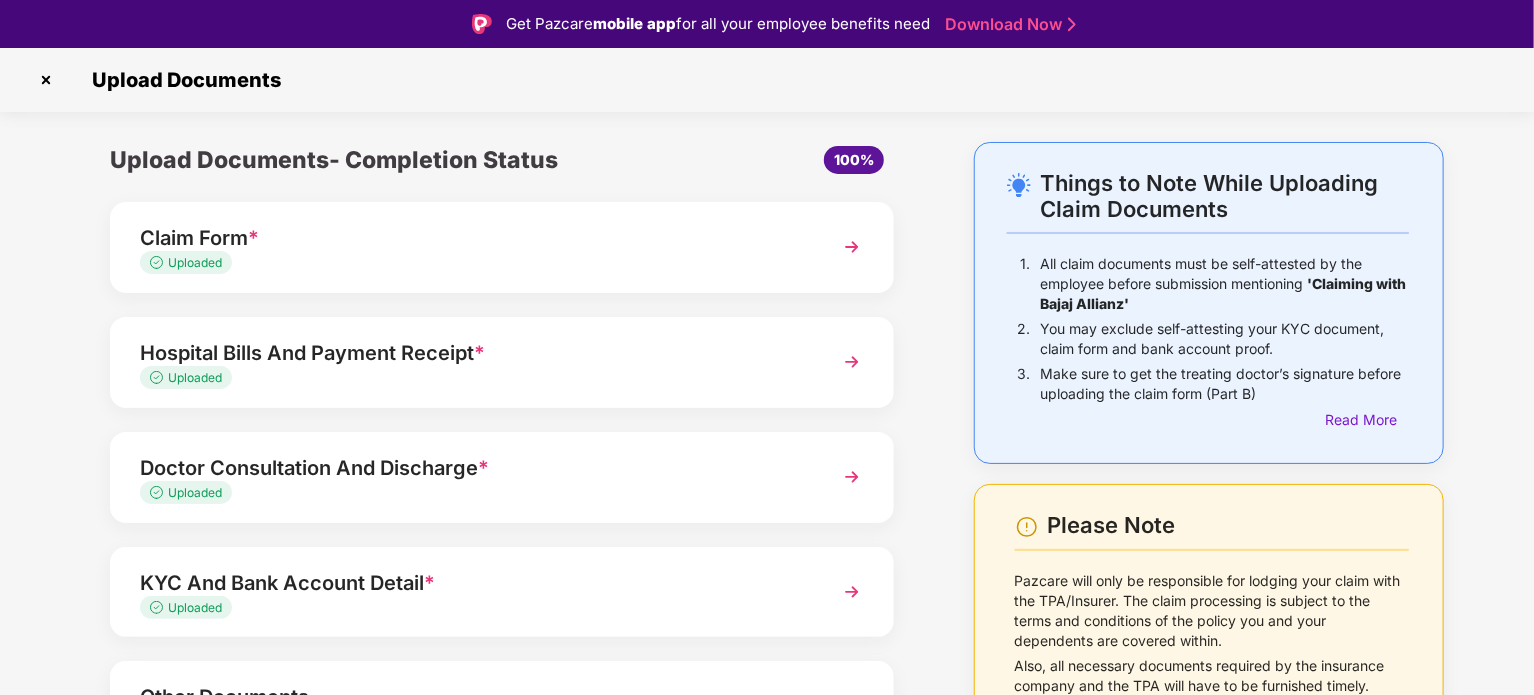 scroll, scrollTop: 132, scrollLeft: 0, axis: vertical 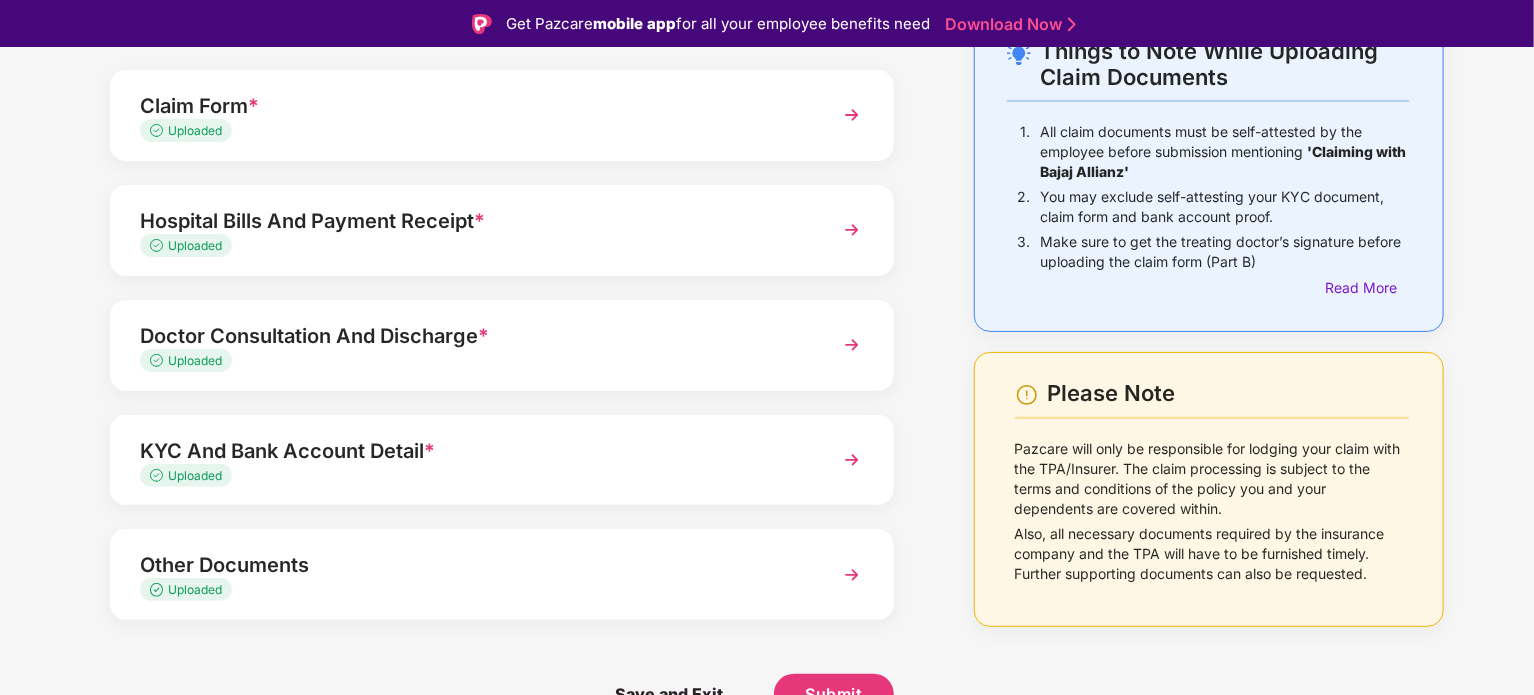 click on "Other Documents" at bounding box center (471, 565) 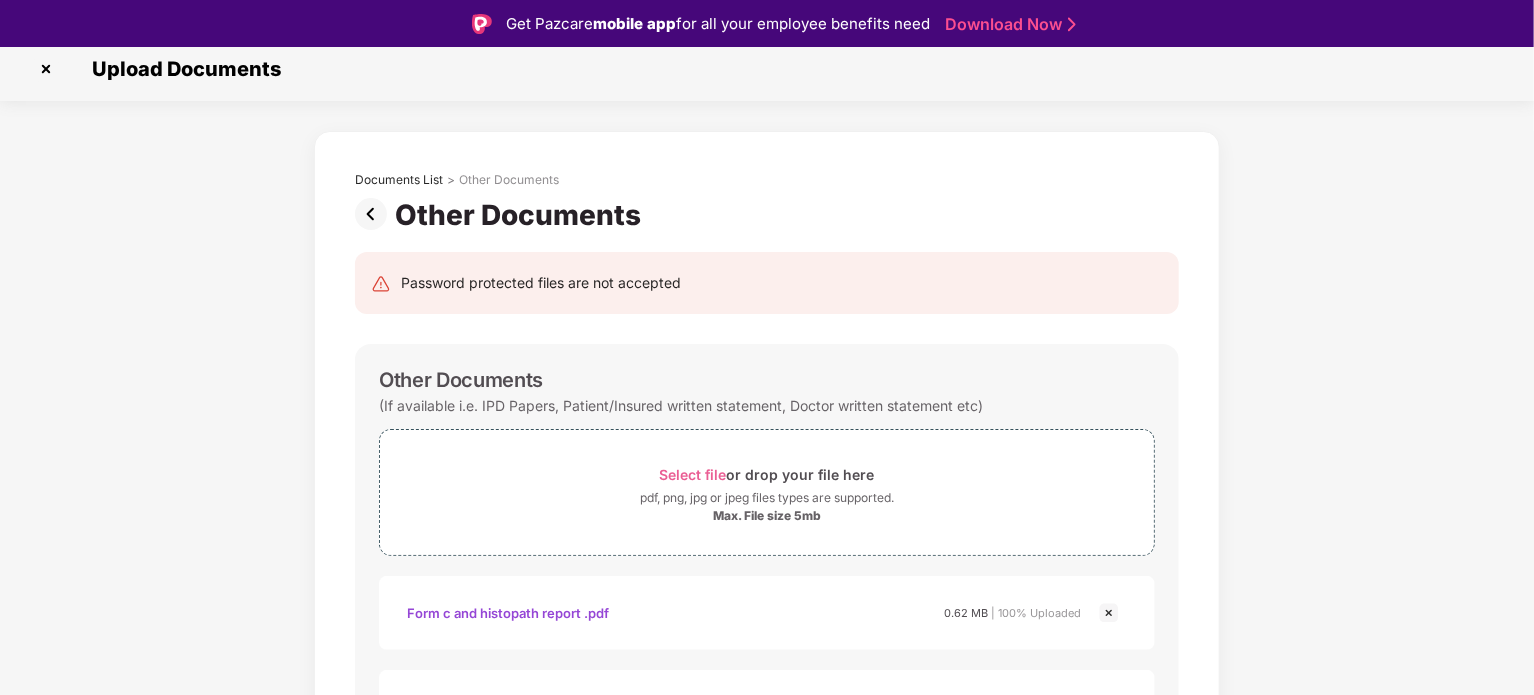 scroll, scrollTop: 4, scrollLeft: 0, axis: vertical 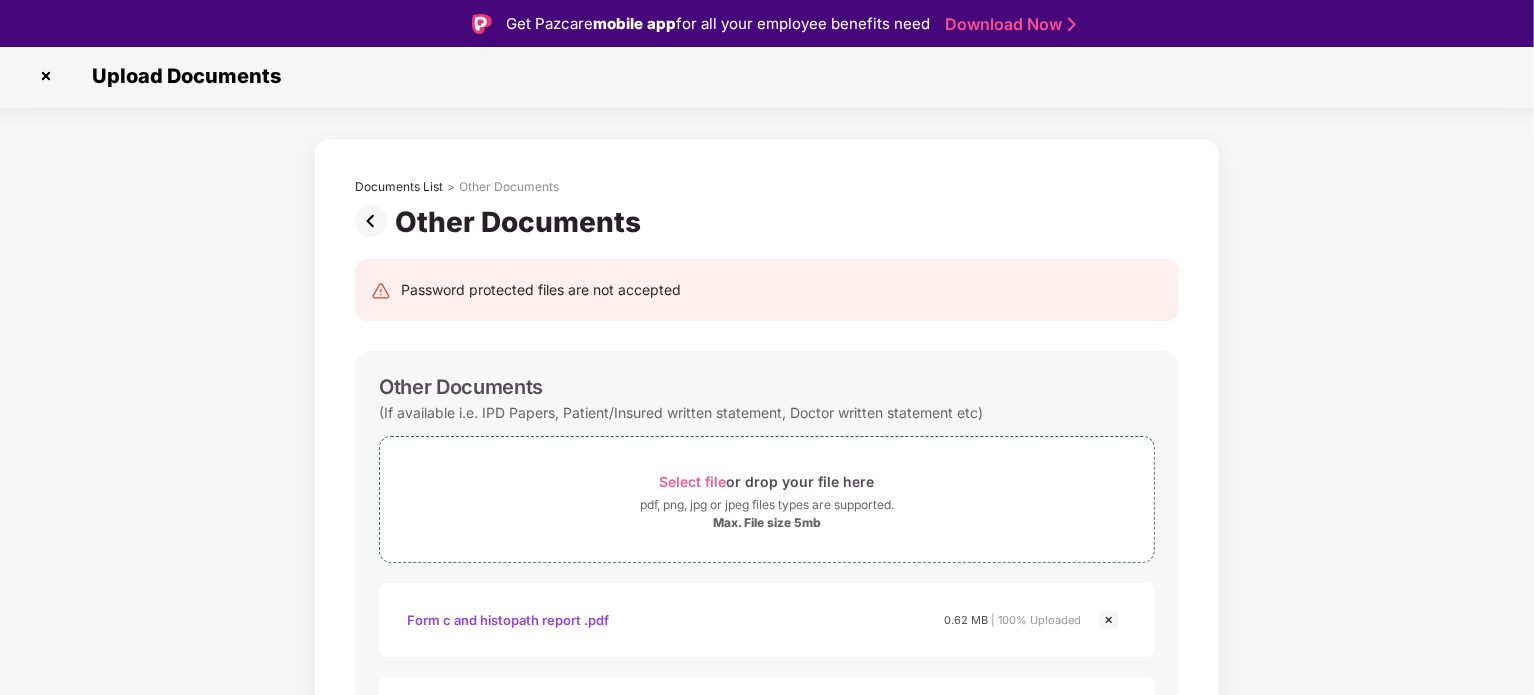 click at bounding box center (375, 221) 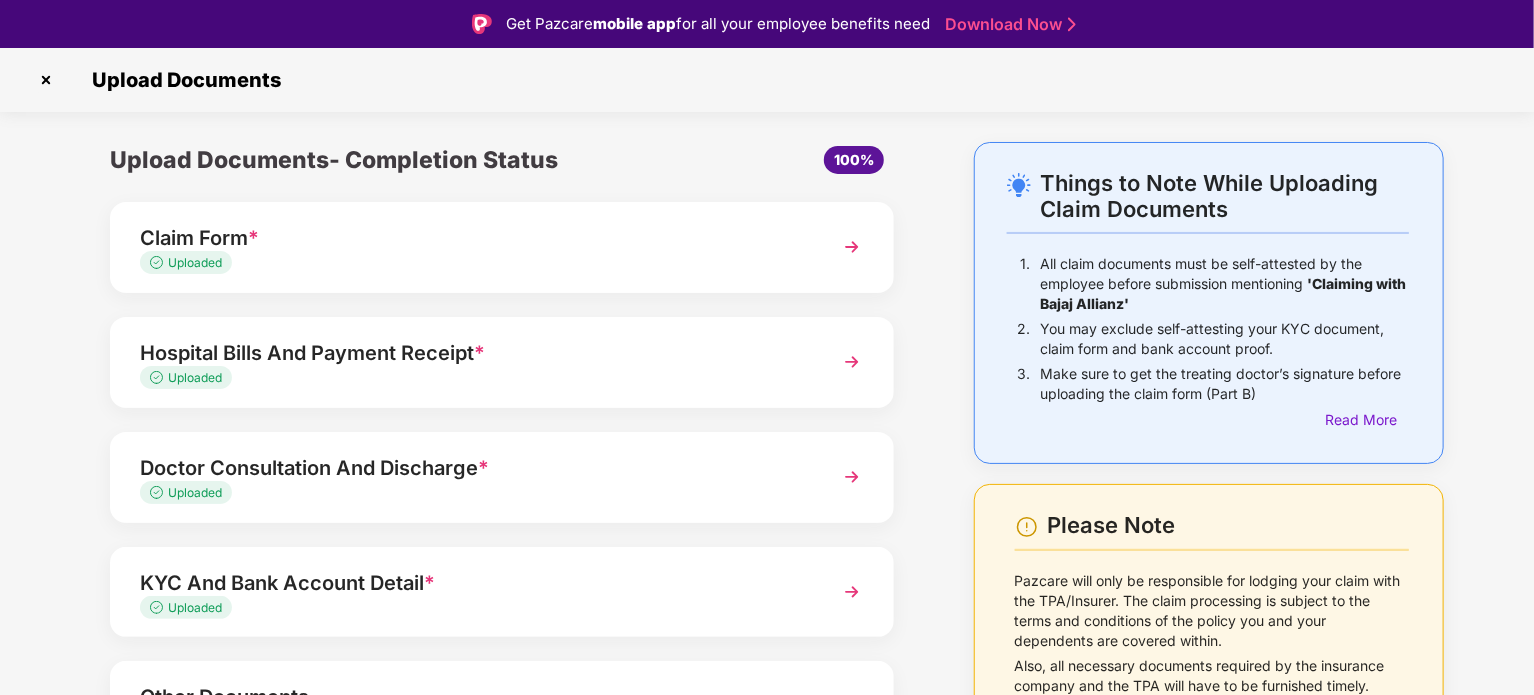 scroll, scrollTop: 132, scrollLeft: 0, axis: vertical 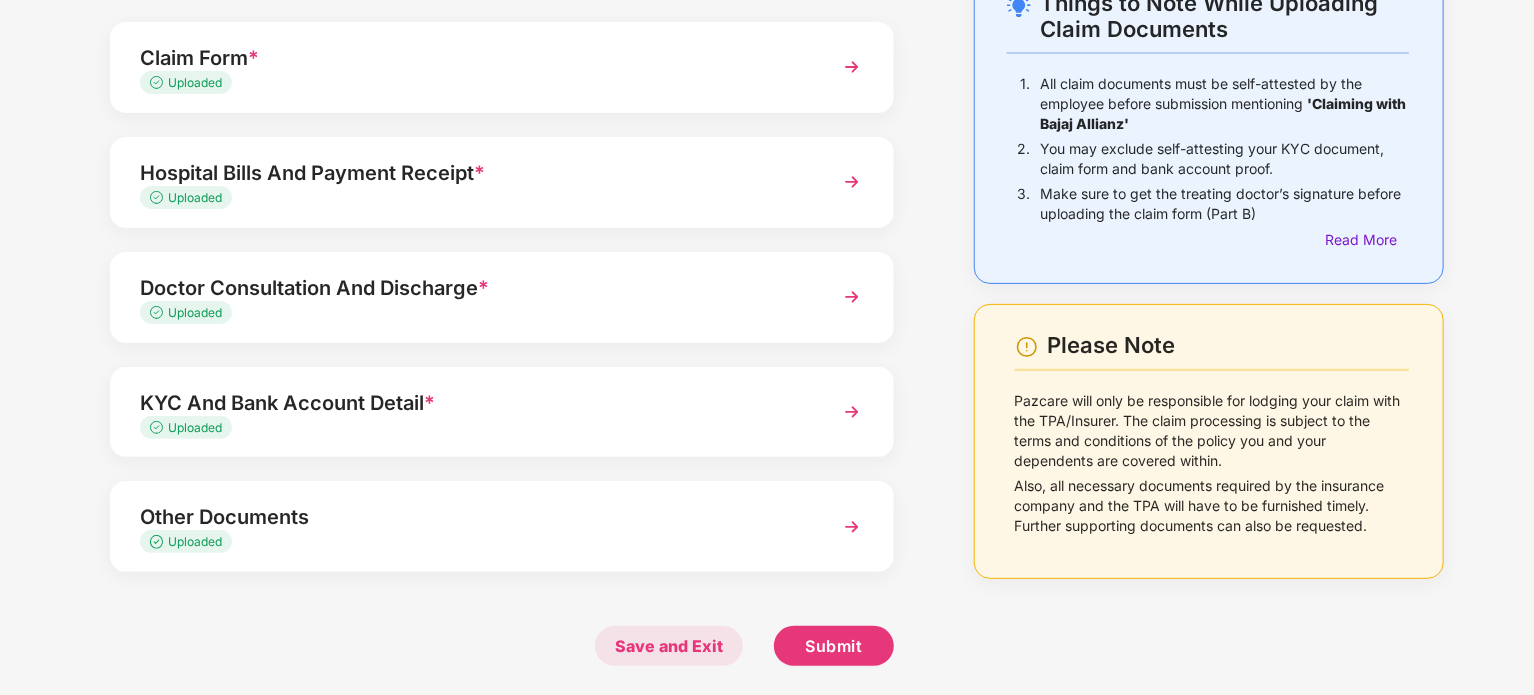 click on "Save and Exit" at bounding box center (669, 646) 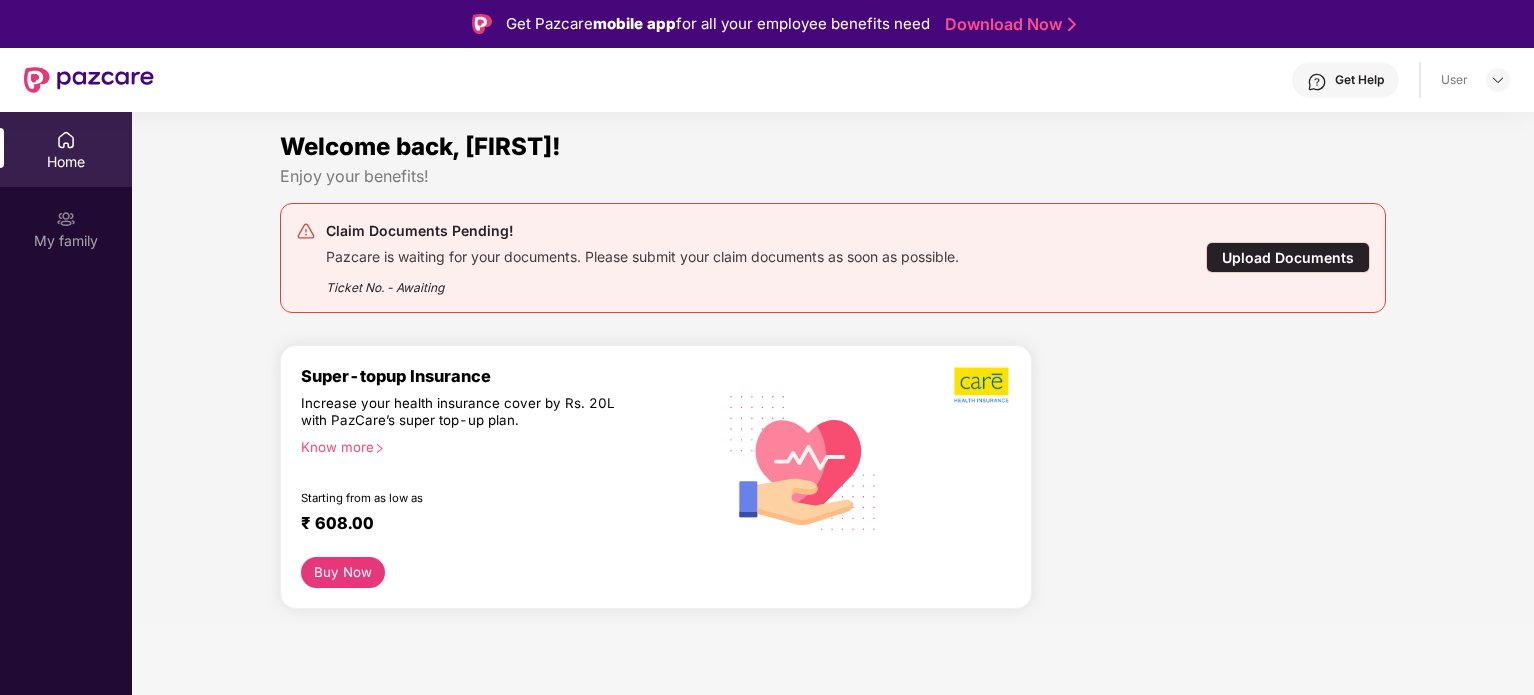 scroll, scrollTop: 0, scrollLeft: 0, axis: both 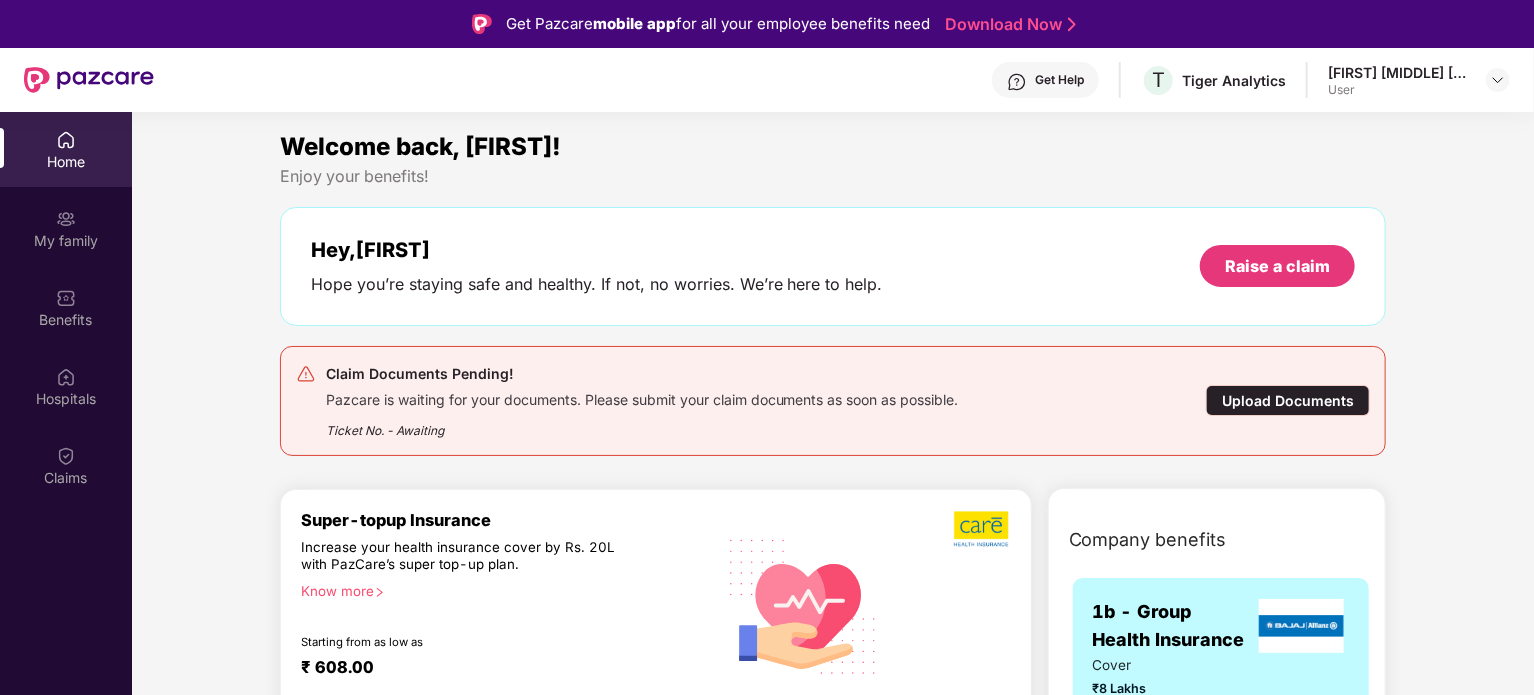 click on "Upload Documents" at bounding box center (1288, 400) 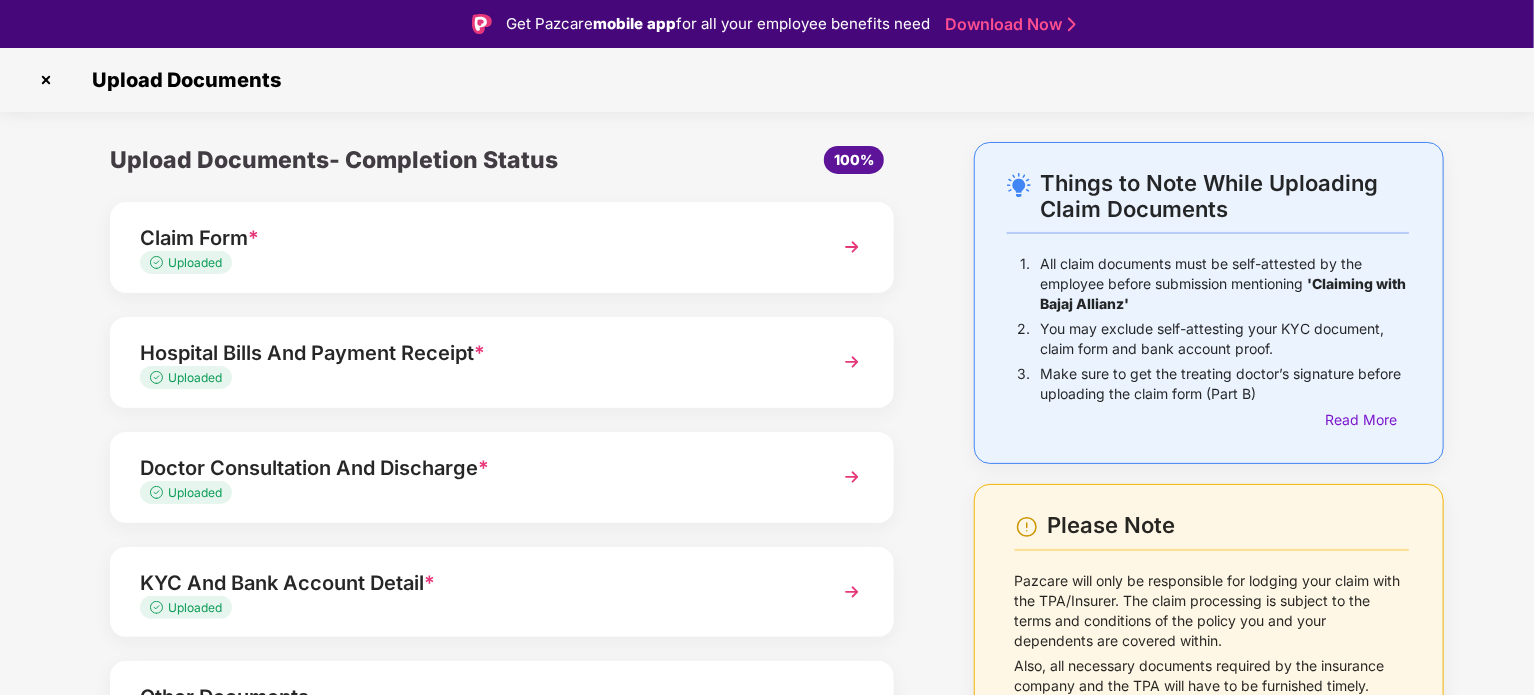 scroll, scrollTop: 132, scrollLeft: 0, axis: vertical 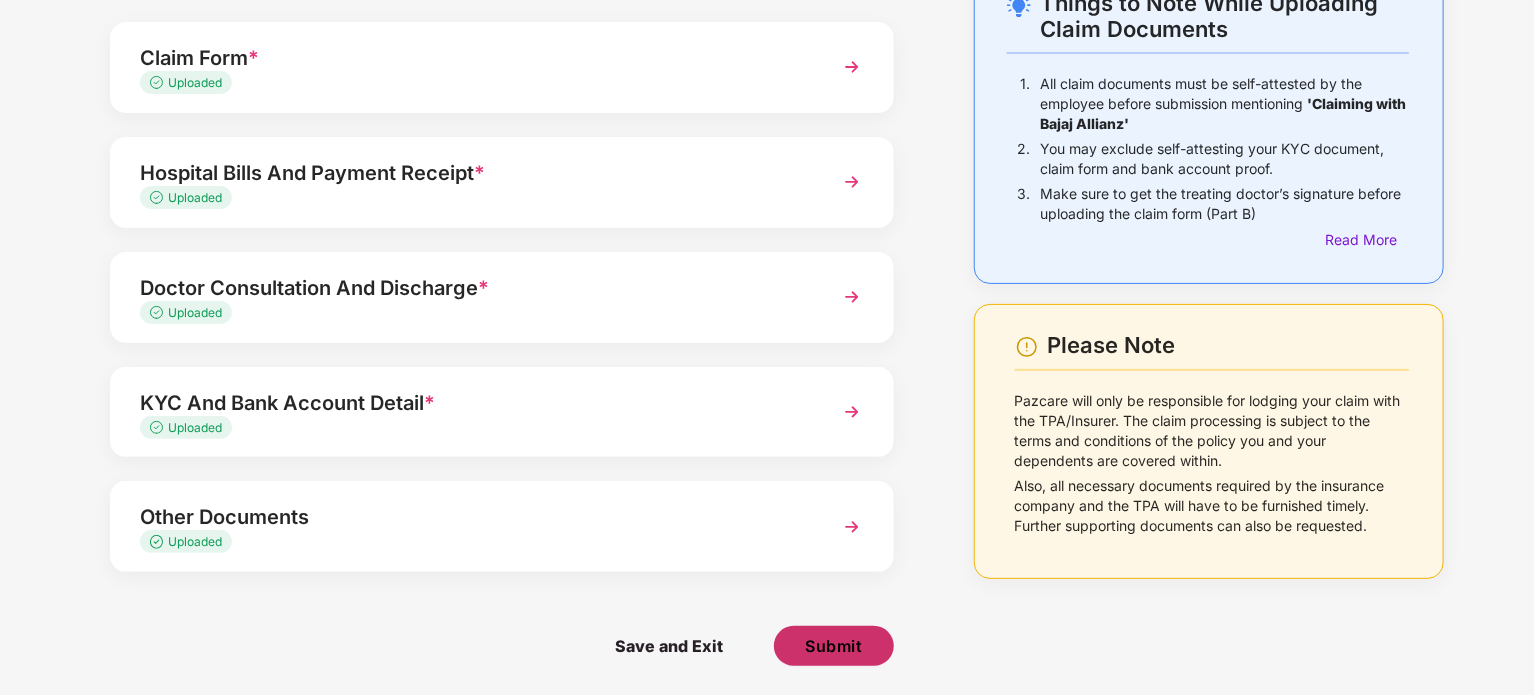 click on "Submit" at bounding box center [833, 646] 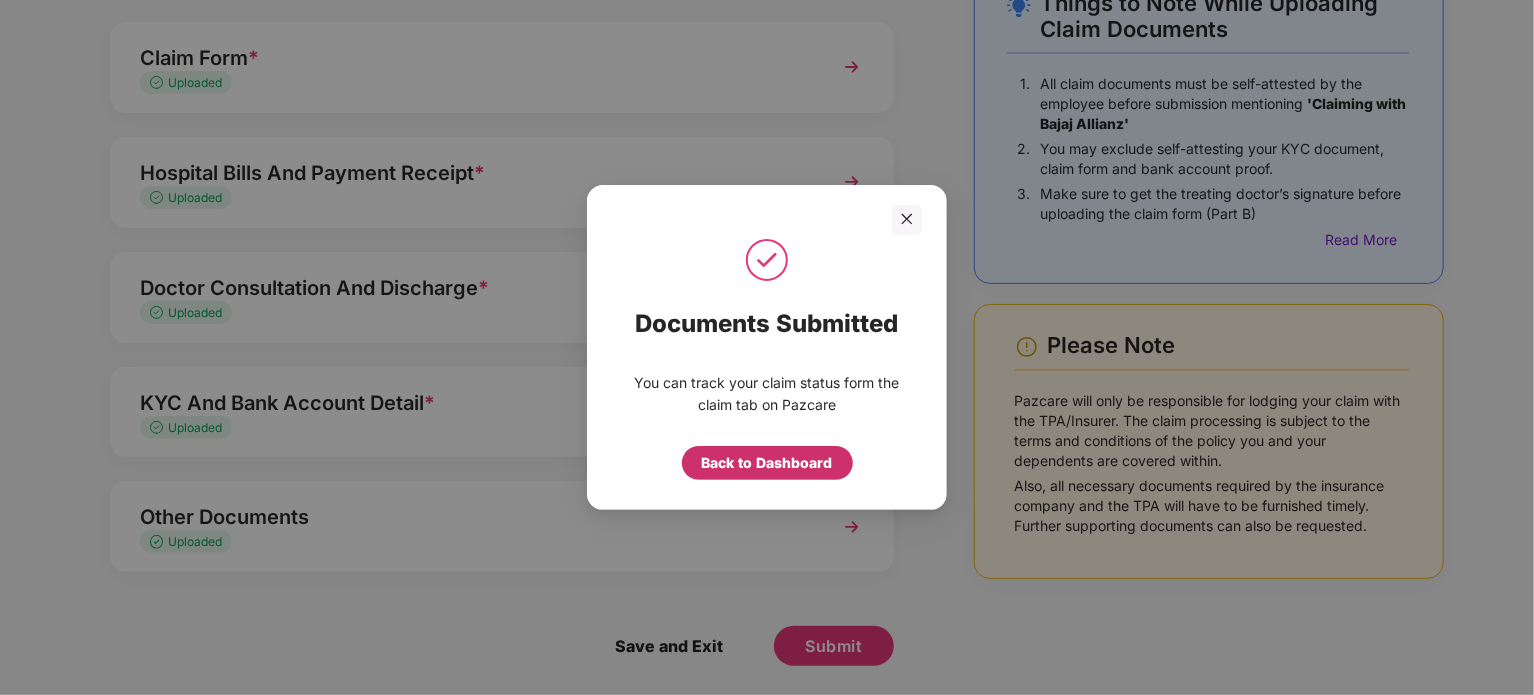 click on "Back to Dashboard" at bounding box center [767, 463] 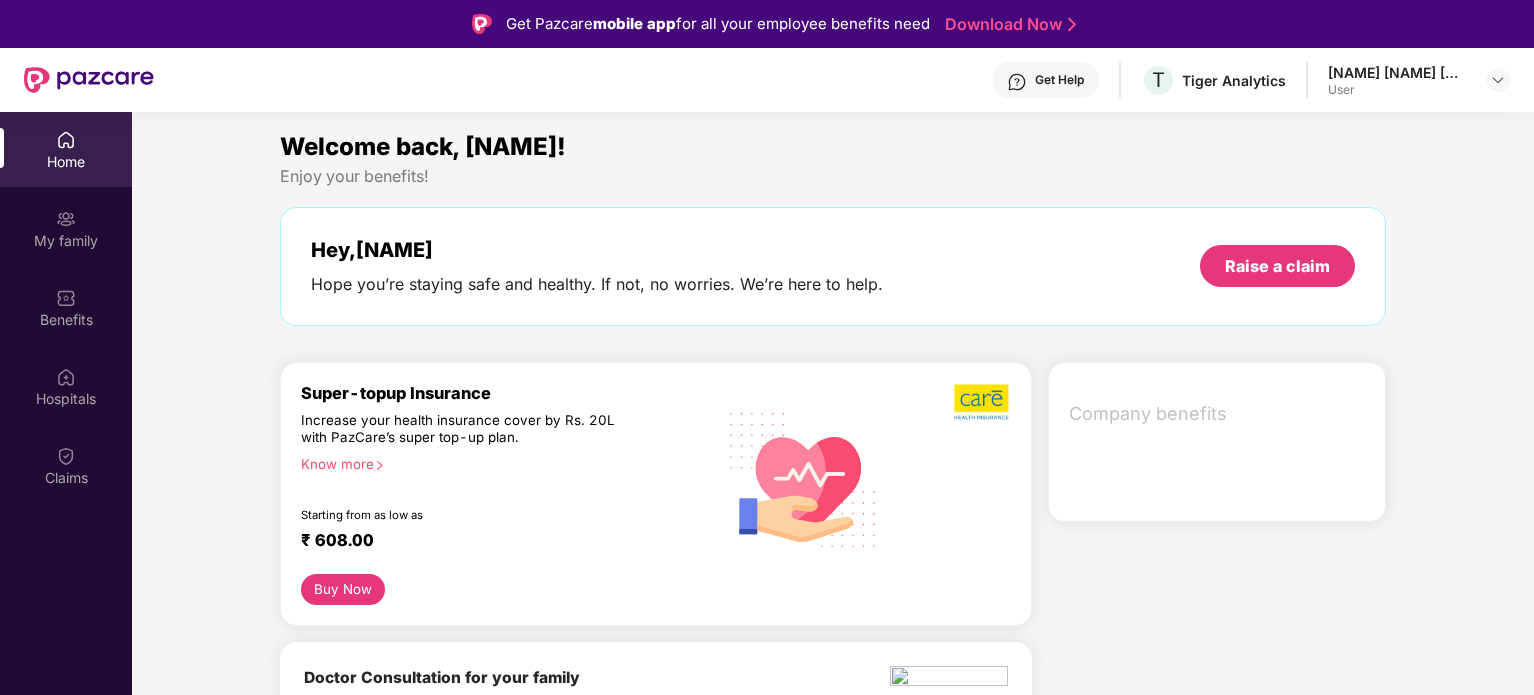 scroll, scrollTop: 0, scrollLeft: 0, axis: both 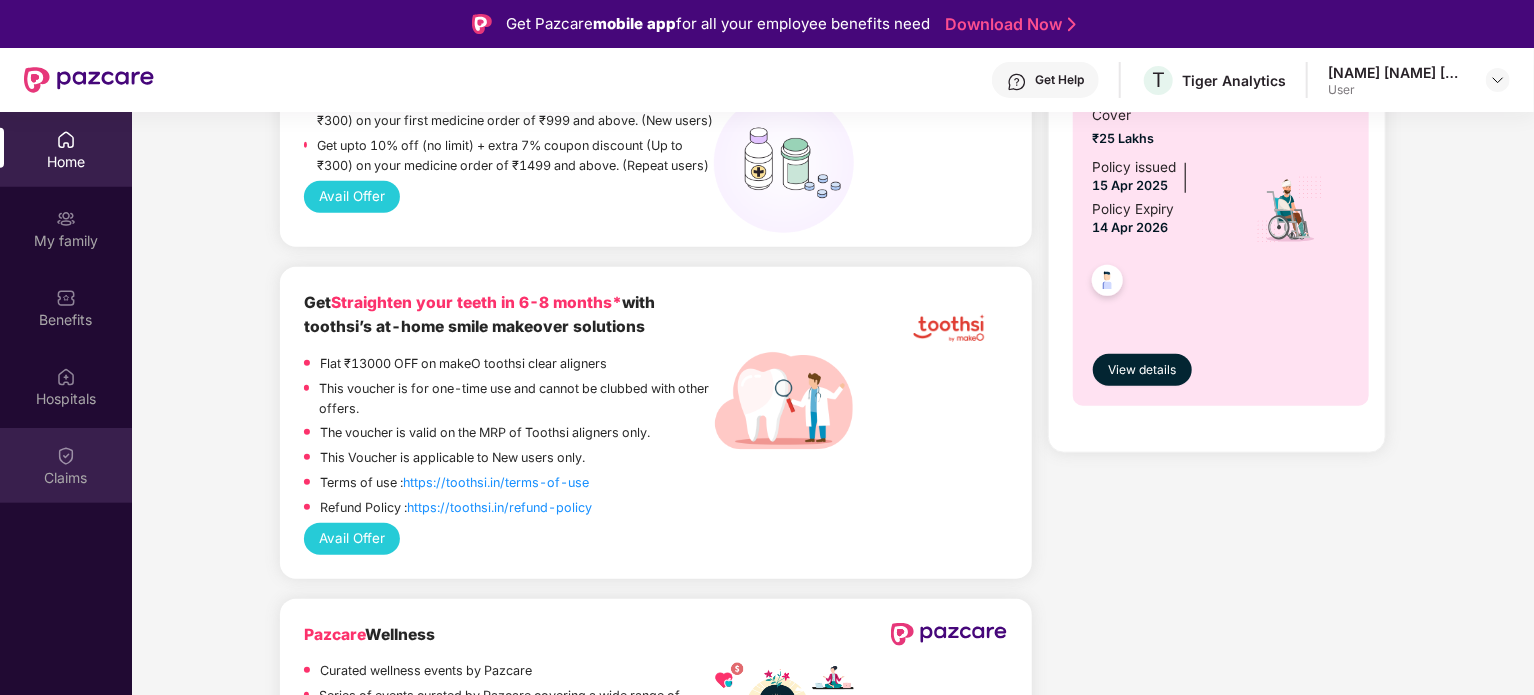 click at bounding box center (66, 456) 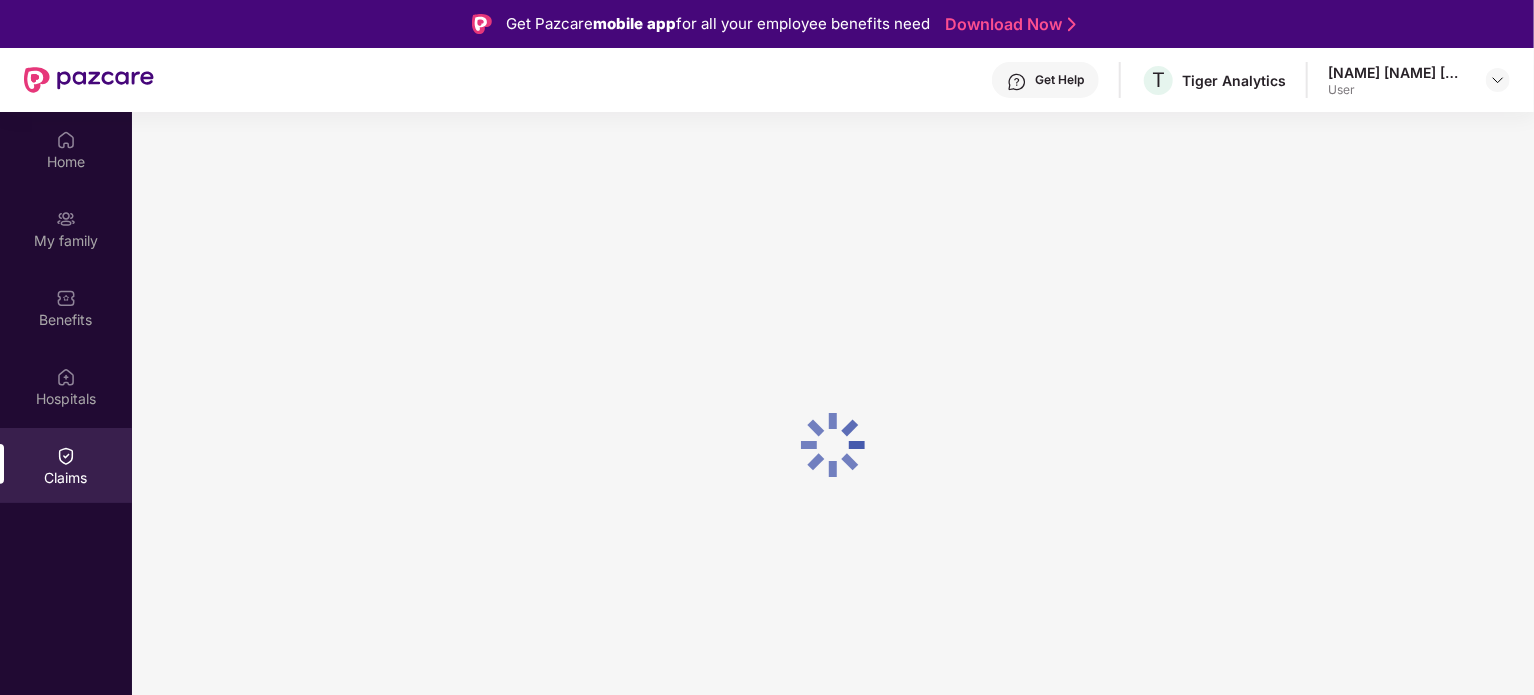 scroll, scrollTop: 0, scrollLeft: 0, axis: both 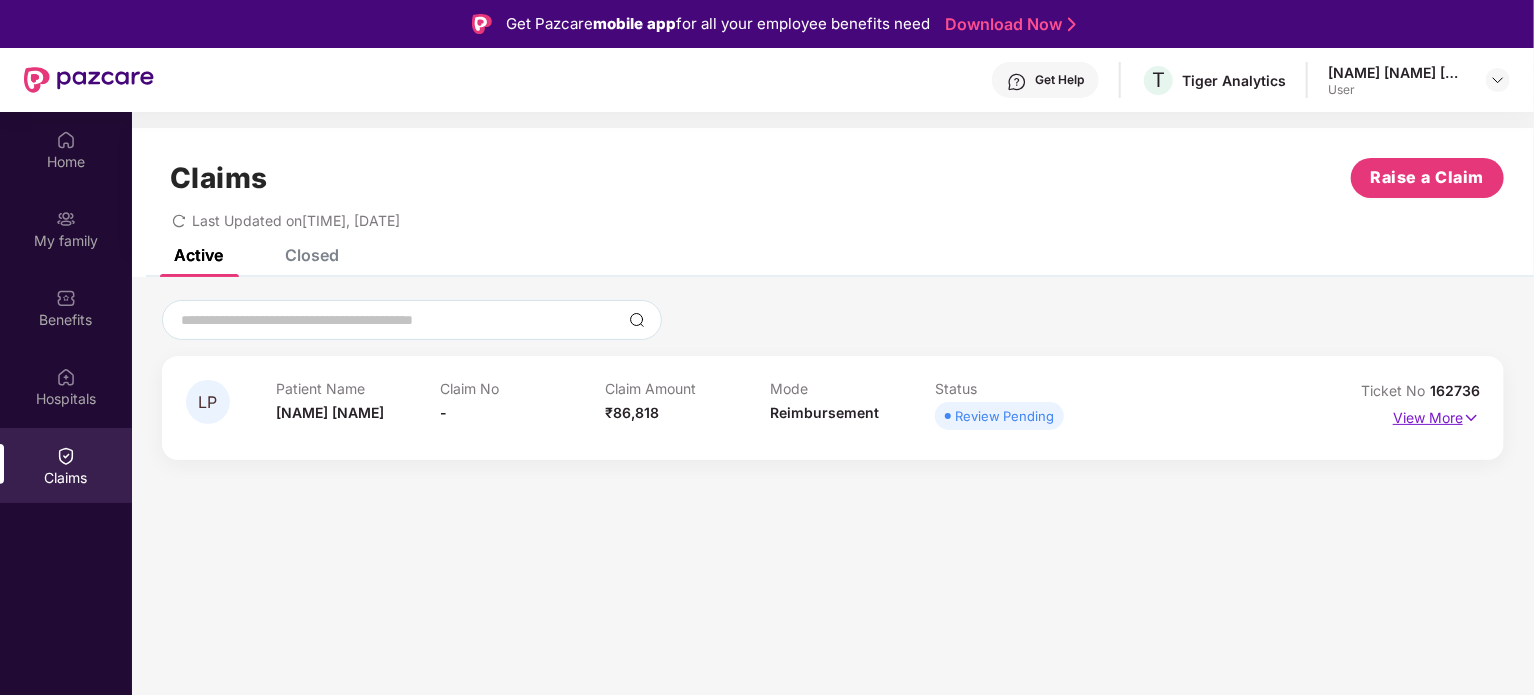 click on "View More" at bounding box center (1436, 415) 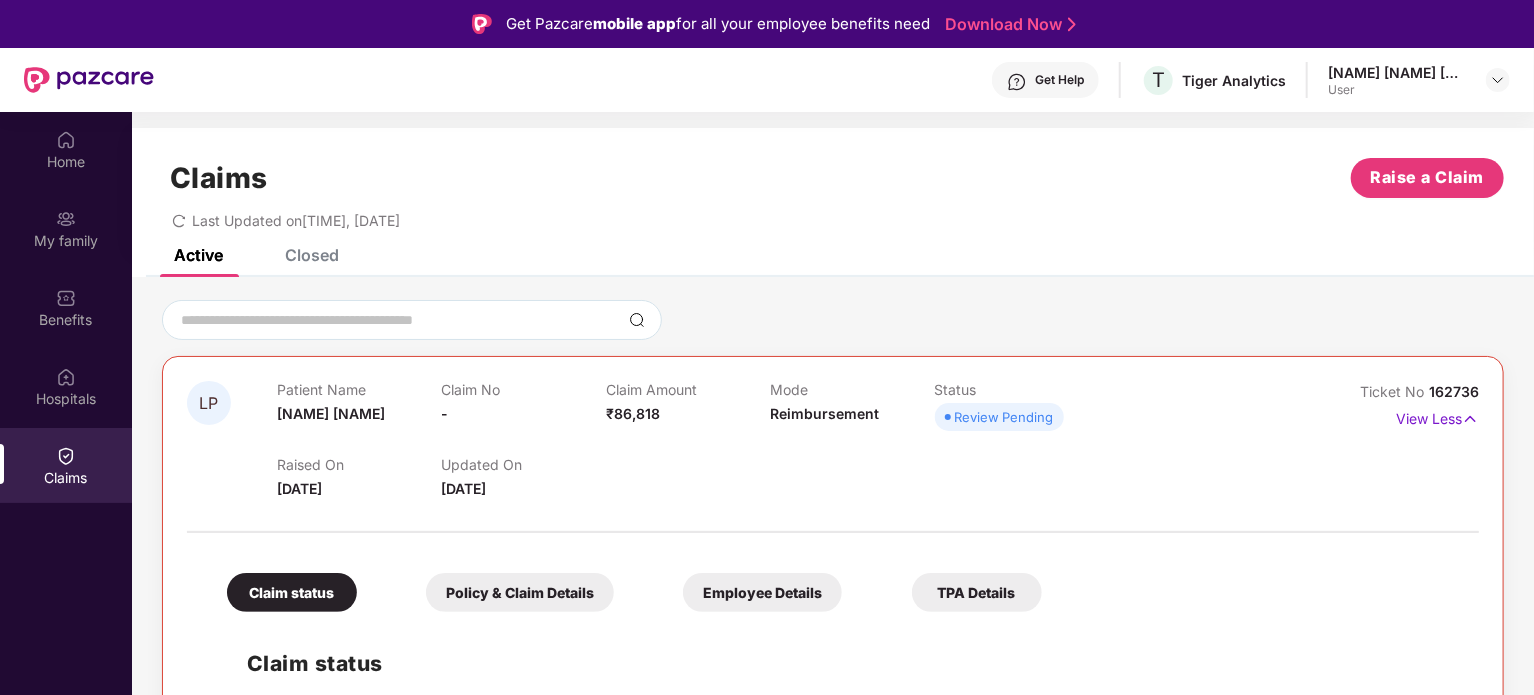 scroll, scrollTop: 169, scrollLeft: 0, axis: vertical 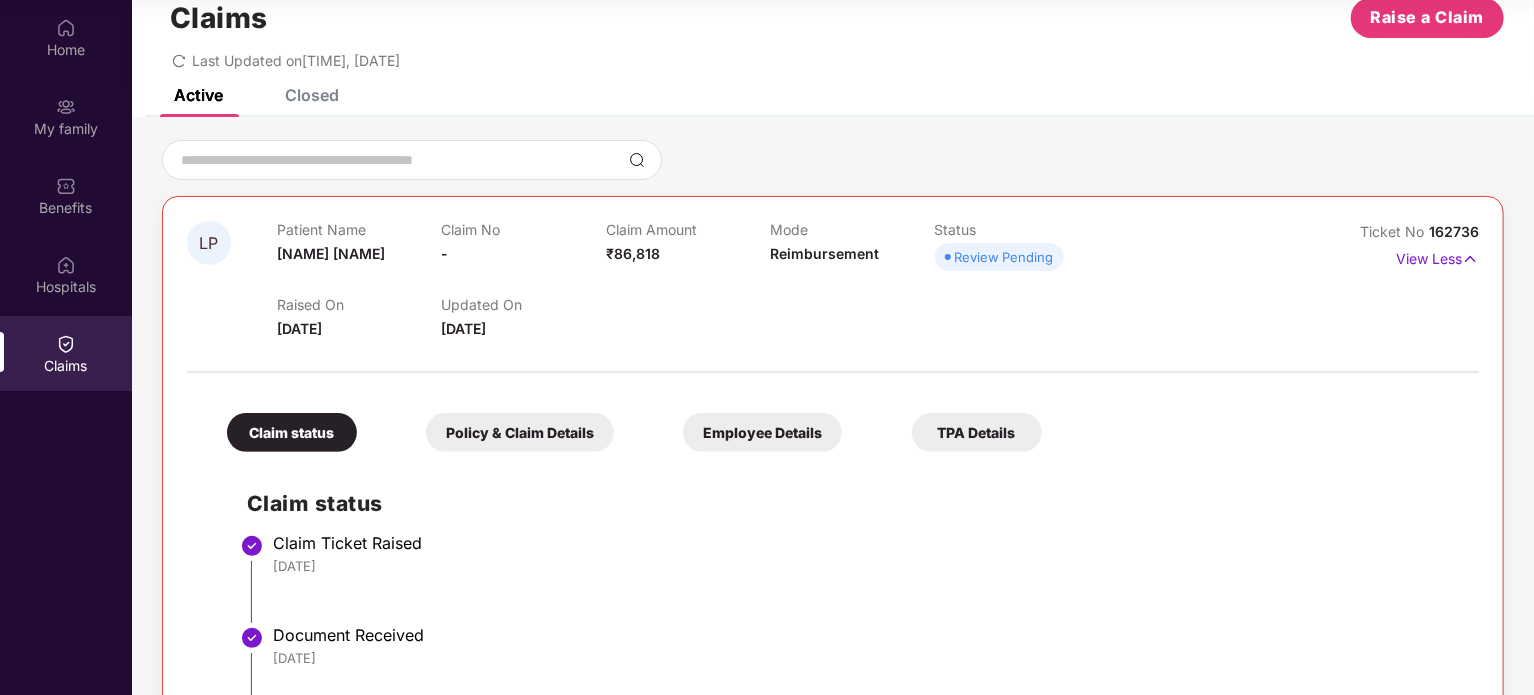 click on "Policy & Claim Details" at bounding box center [520, 432] 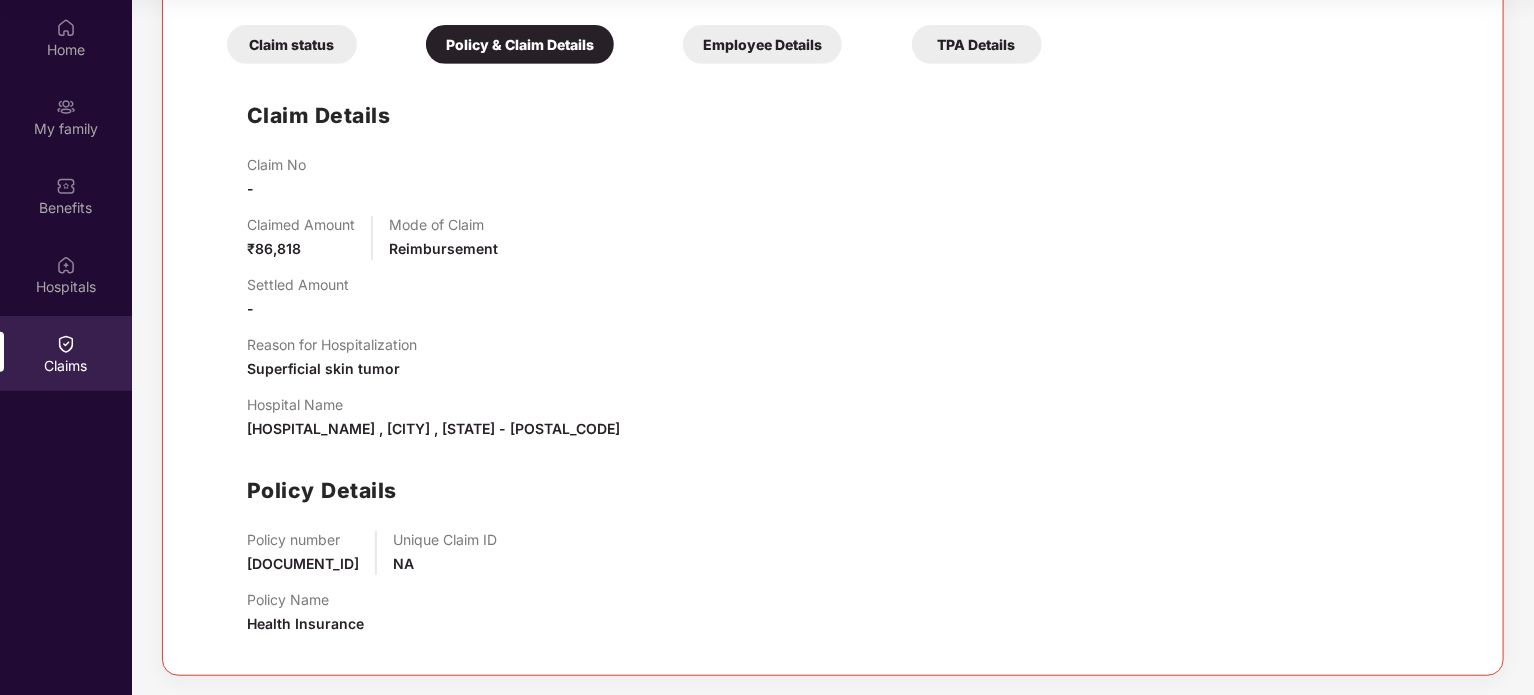 scroll, scrollTop: 376, scrollLeft: 0, axis: vertical 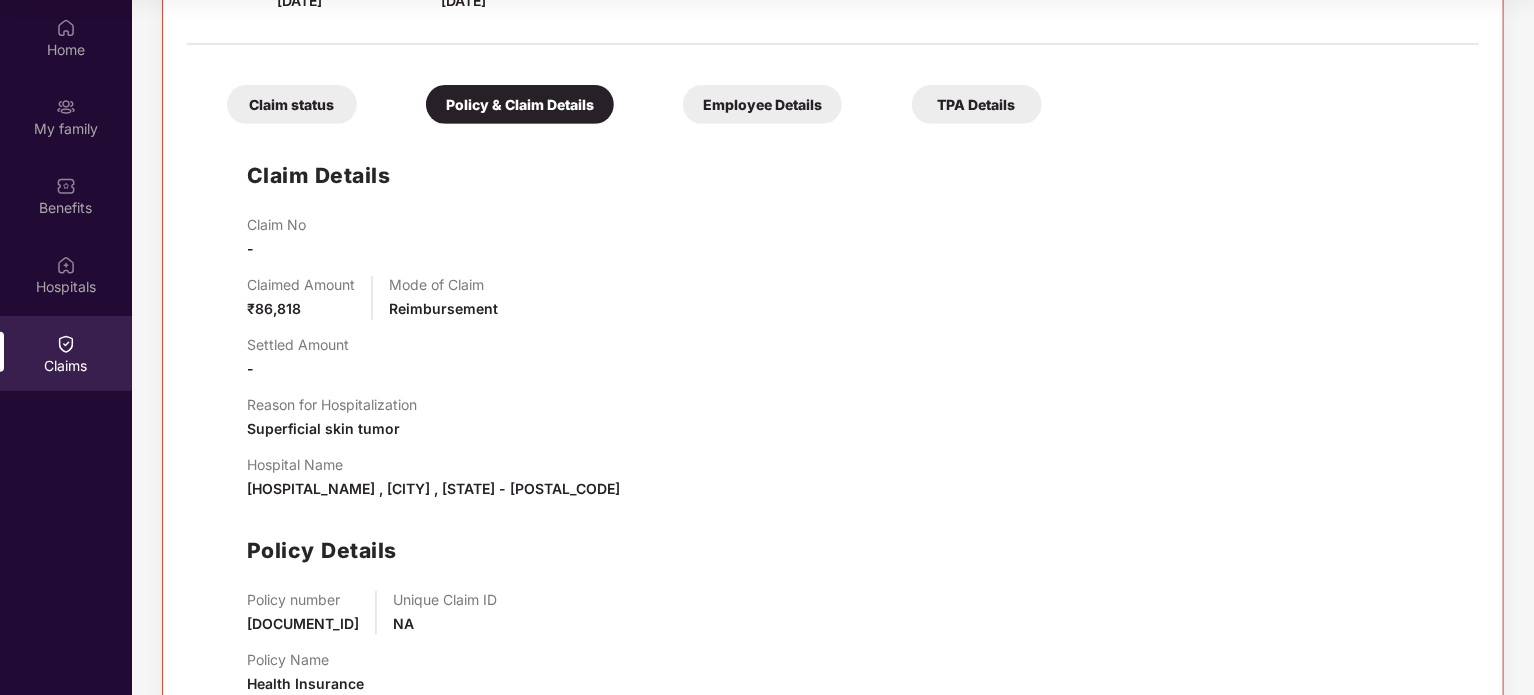 click on "Employee Details" at bounding box center (762, 104) 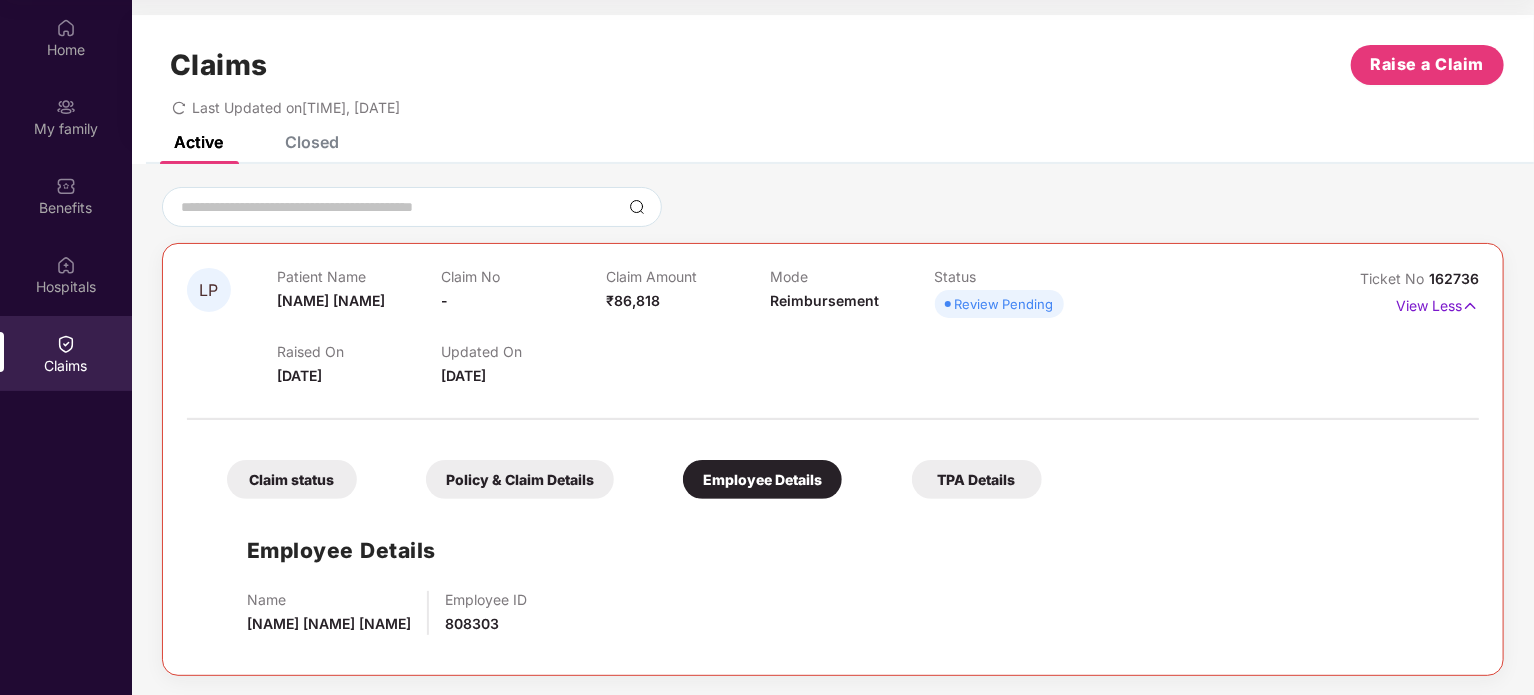 scroll, scrollTop: 0, scrollLeft: 0, axis: both 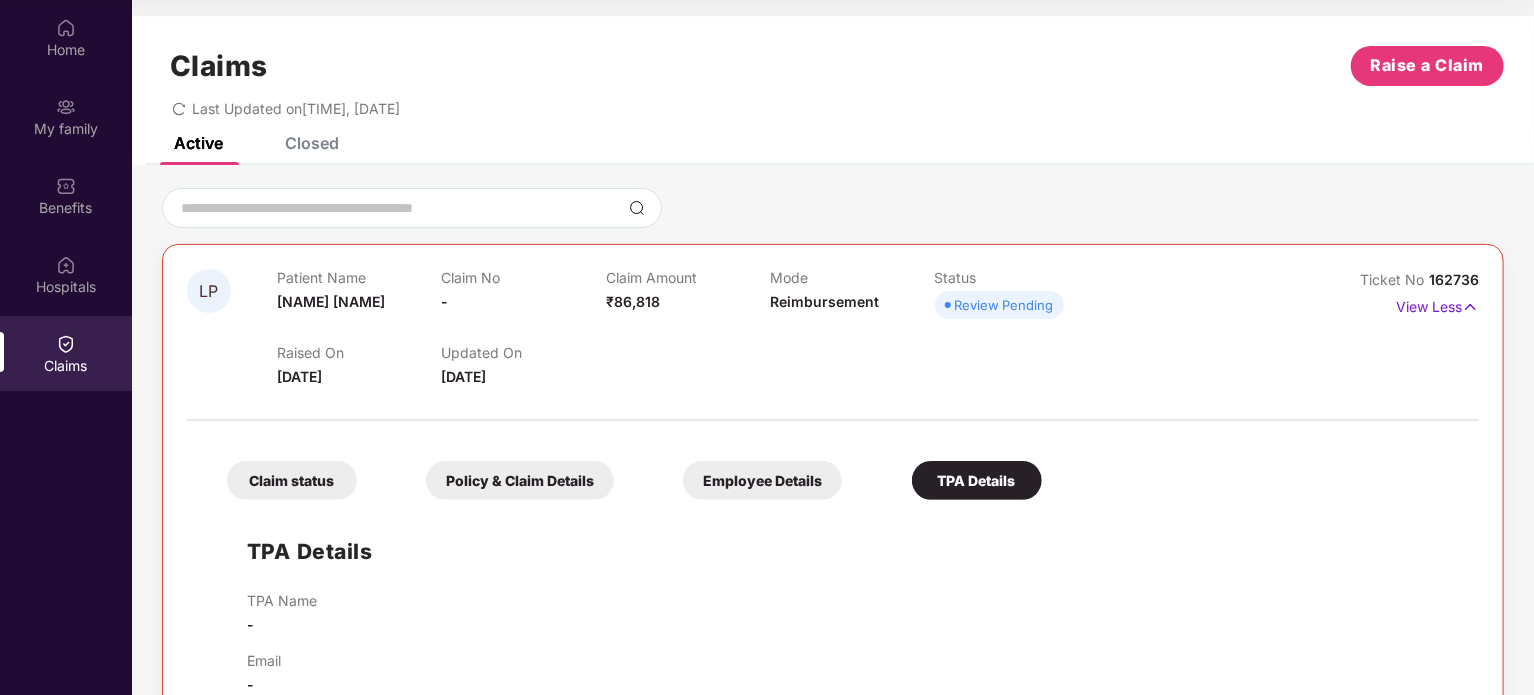 click on "Closed" at bounding box center (312, 143) 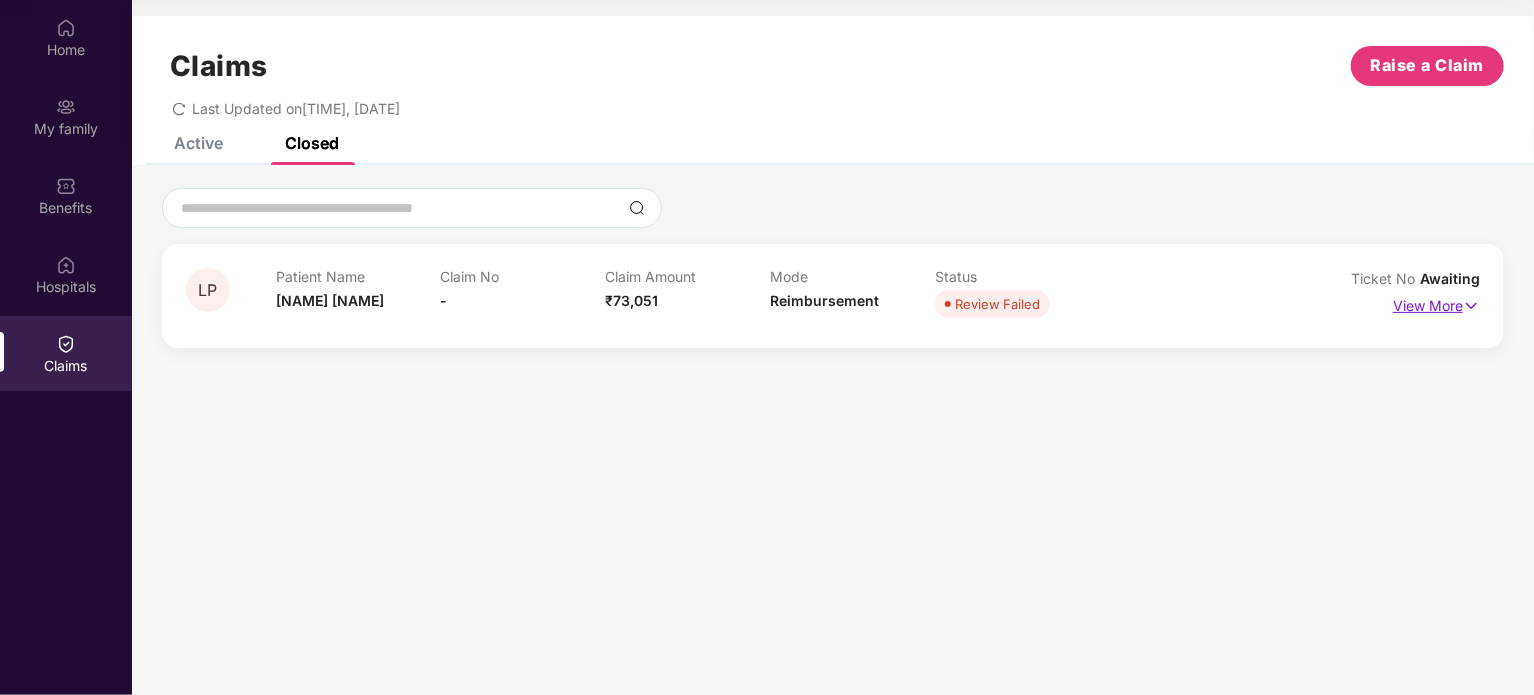 click at bounding box center (1471, 306) 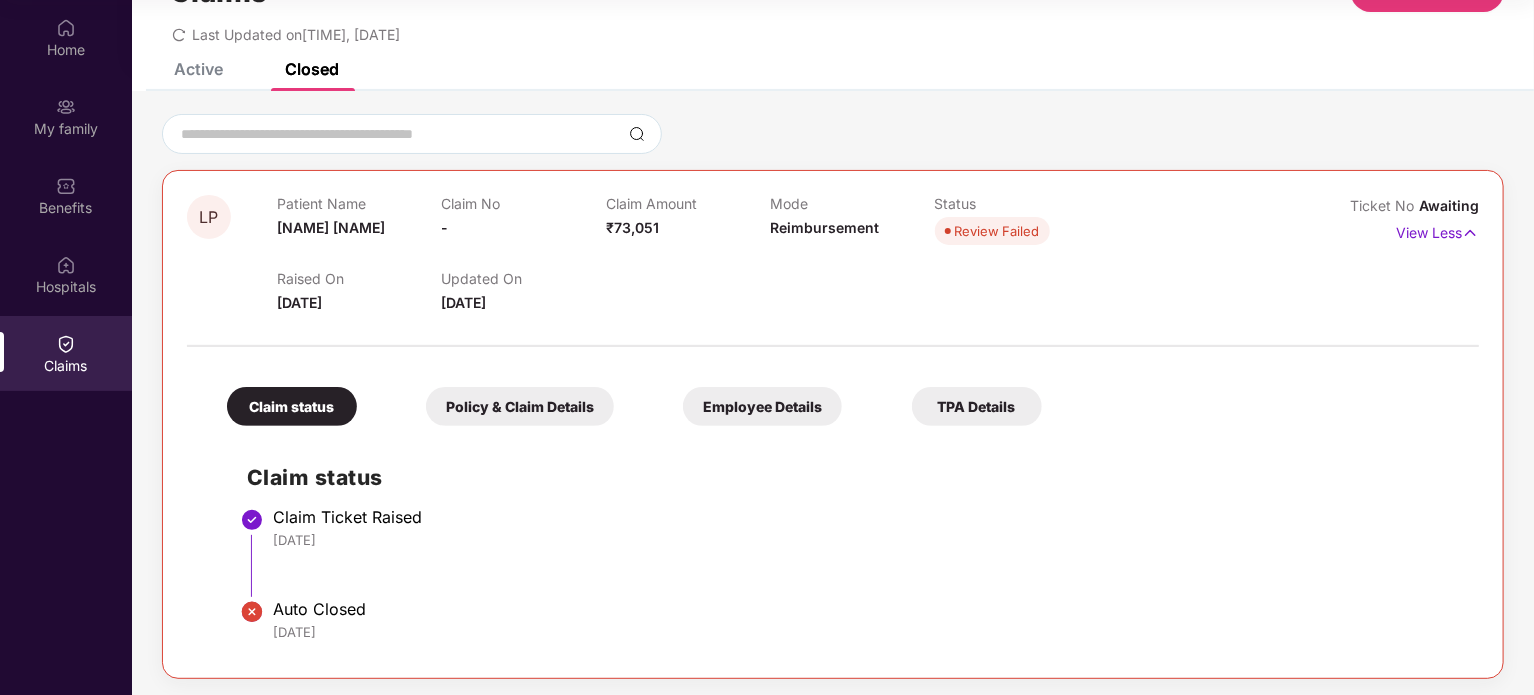 scroll, scrollTop: 0, scrollLeft: 0, axis: both 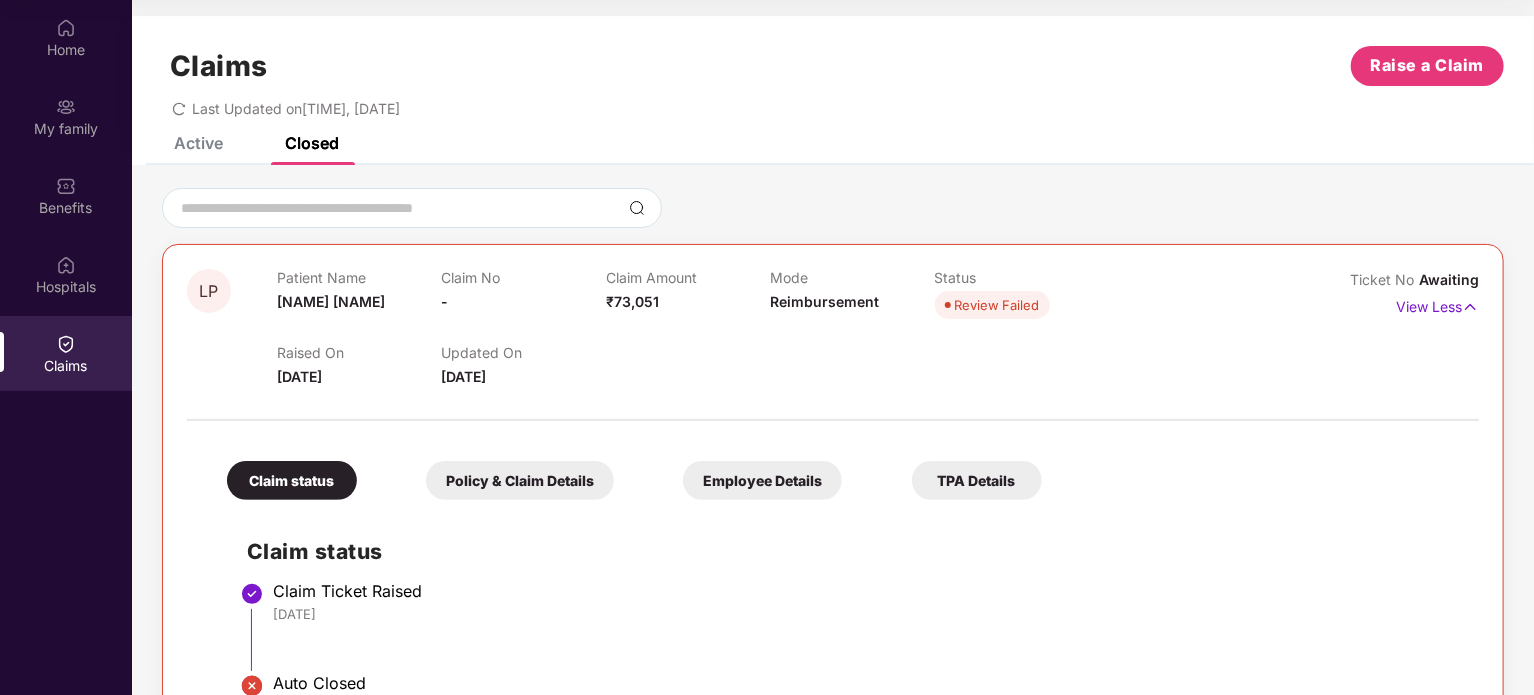 click on "Active" at bounding box center (198, 143) 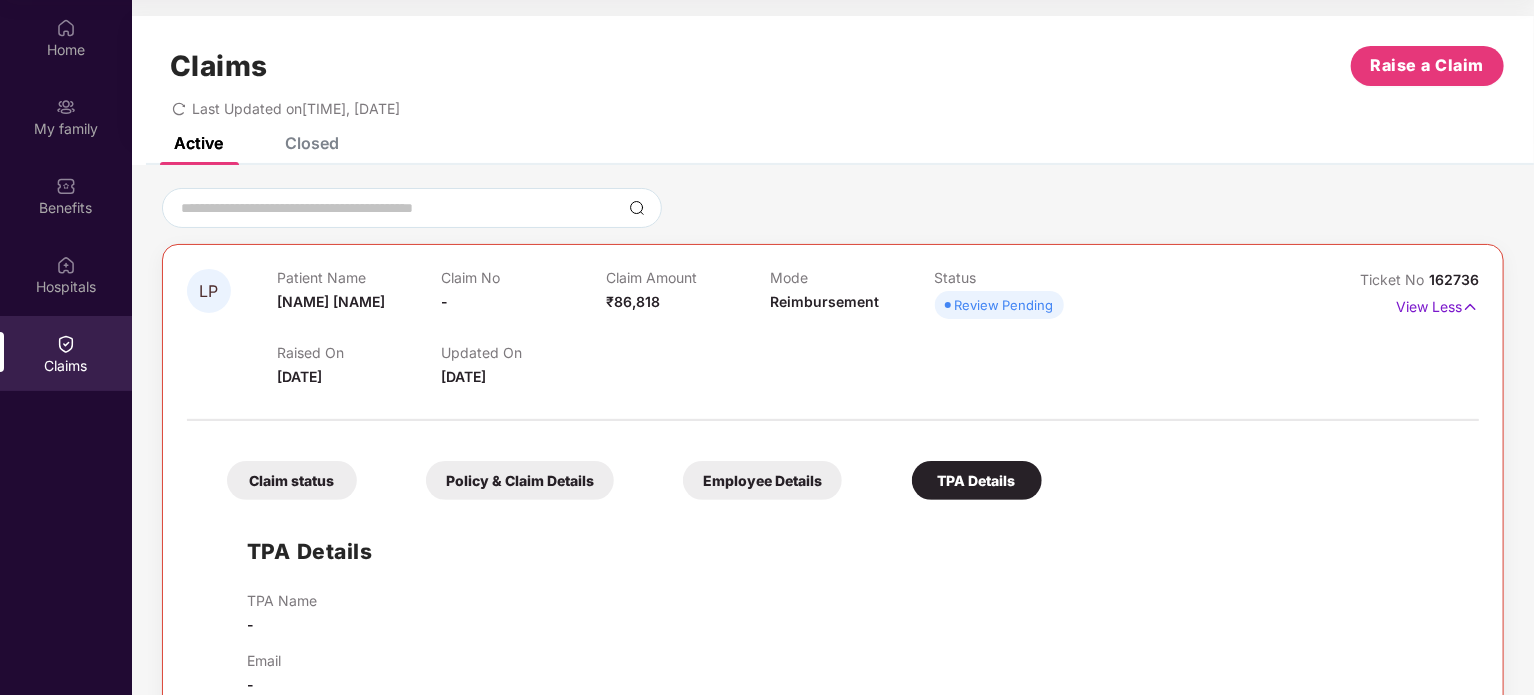 click on "Claims" at bounding box center [66, 366] 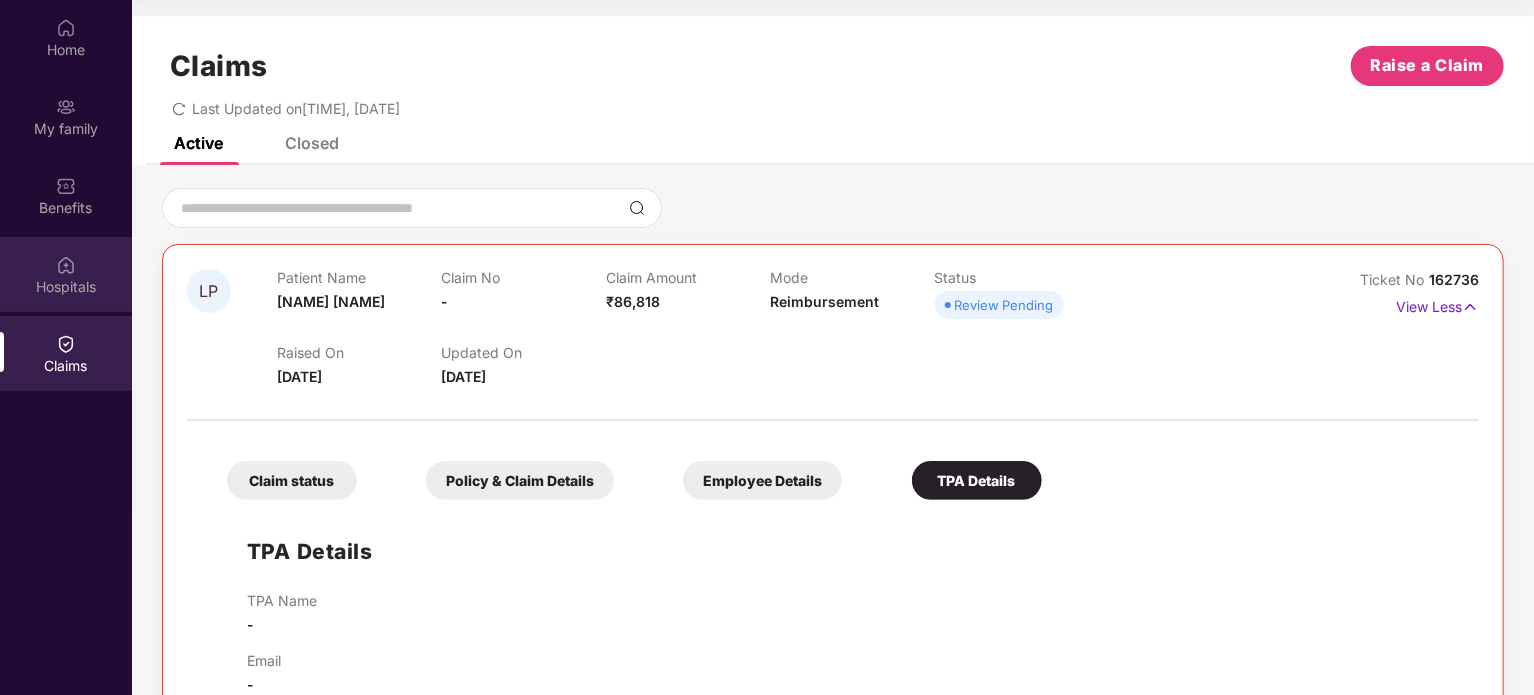click at bounding box center [66, 265] 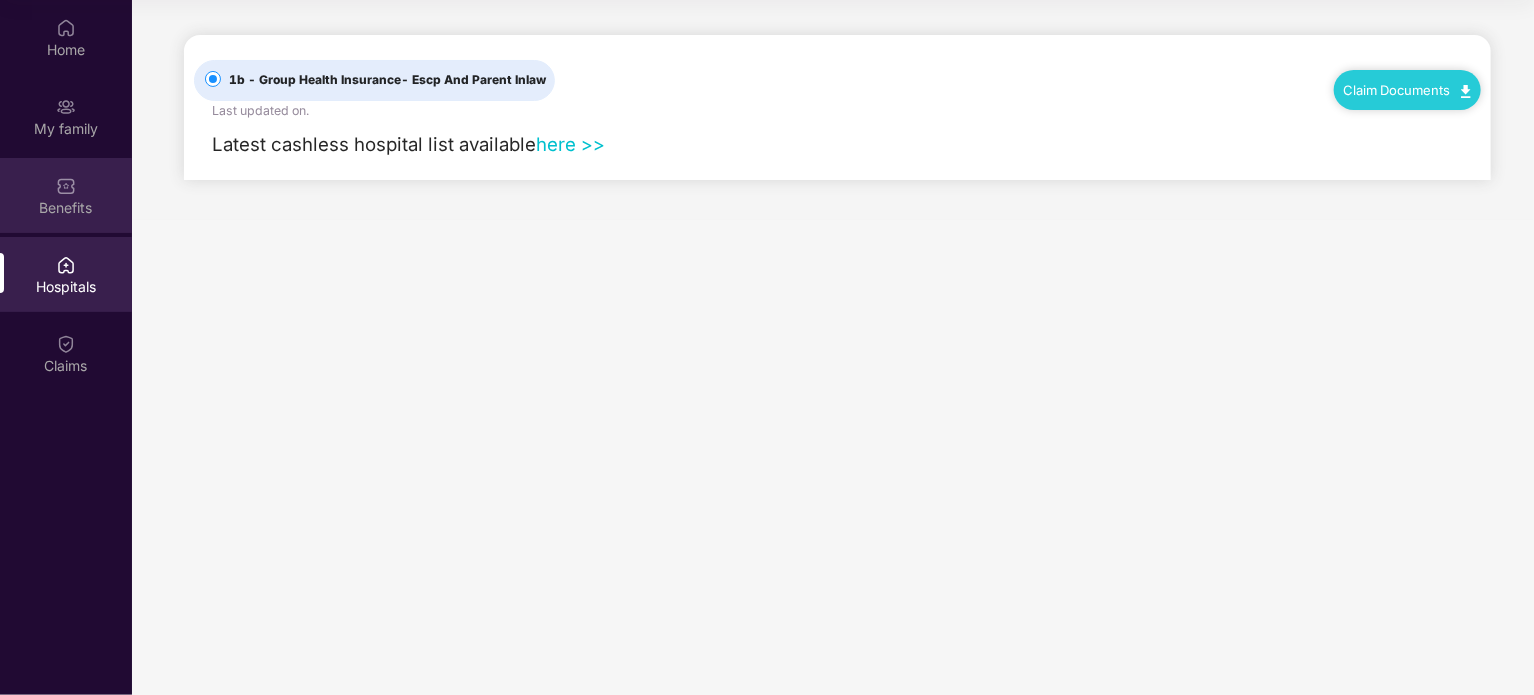 click on "Benefits" at bounding box center (66, 208) 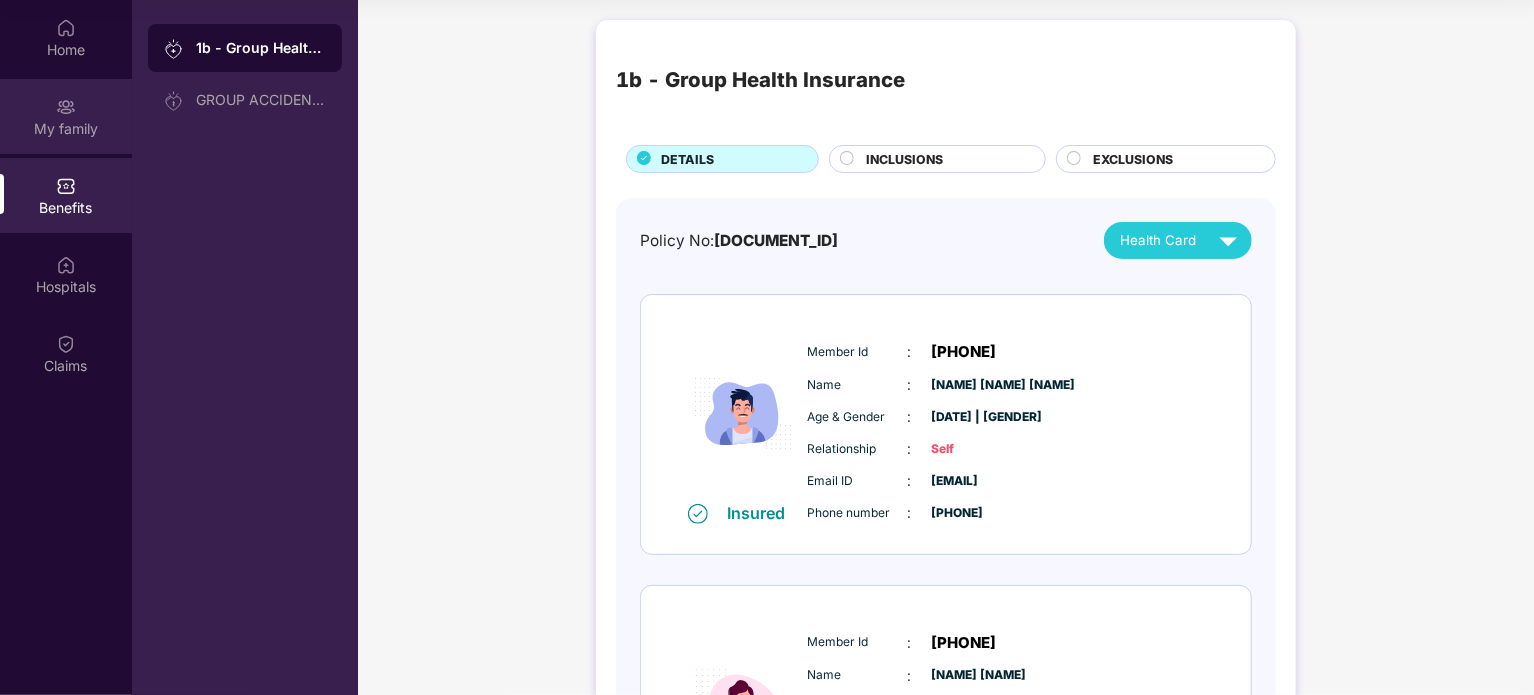 click on "My family" at bounding box center (66, 129) 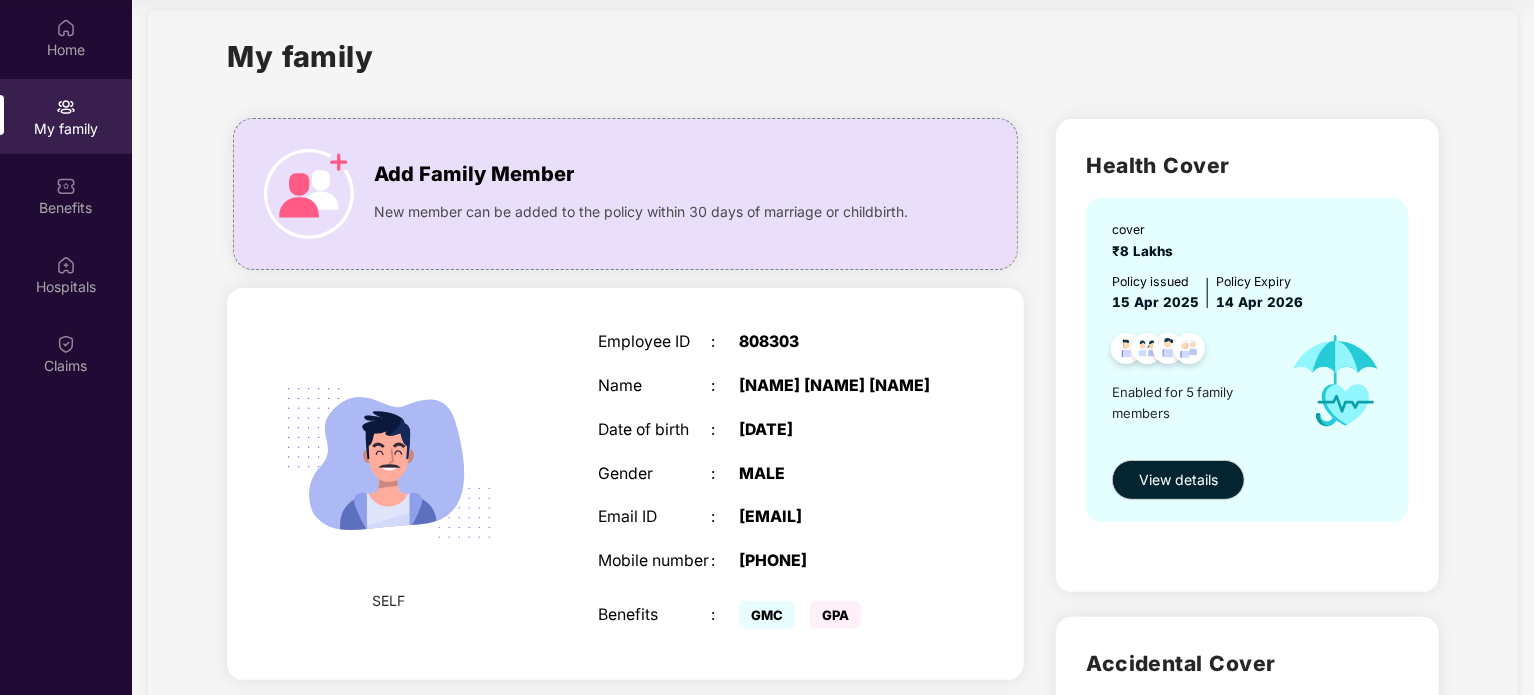 scroll, scrollTop: 0, scrollLeft: 0, axis: both 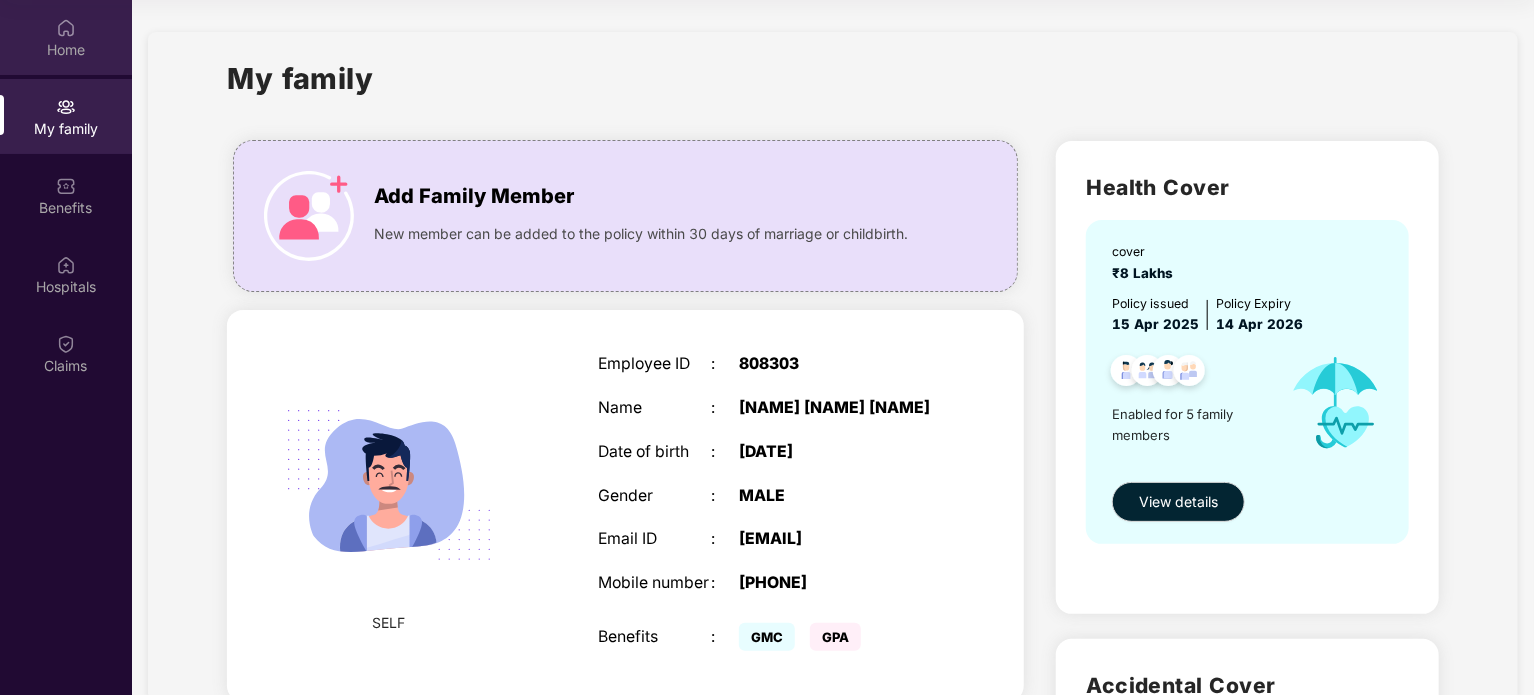 click at bounding box center (66, 28) 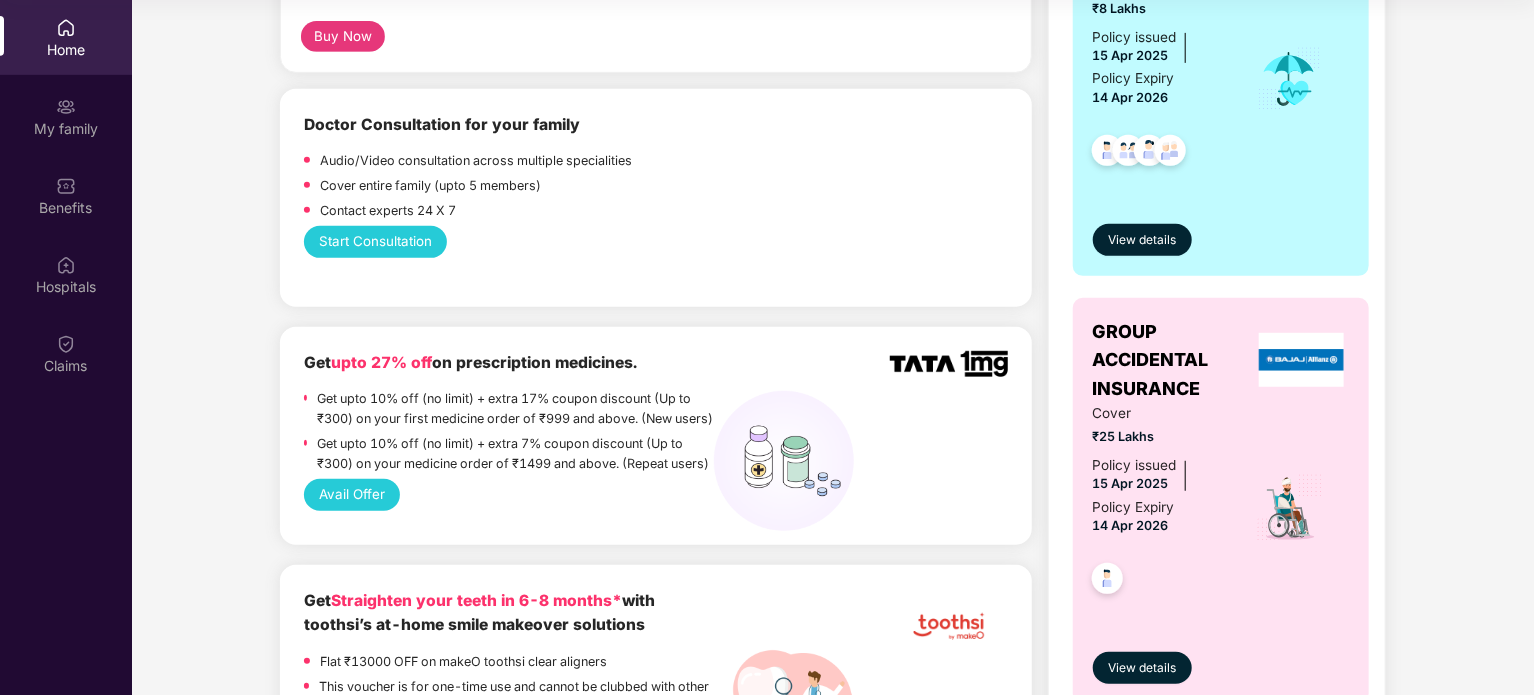scroll, scrollTop: 0, scrollLeft: 0, axis: both 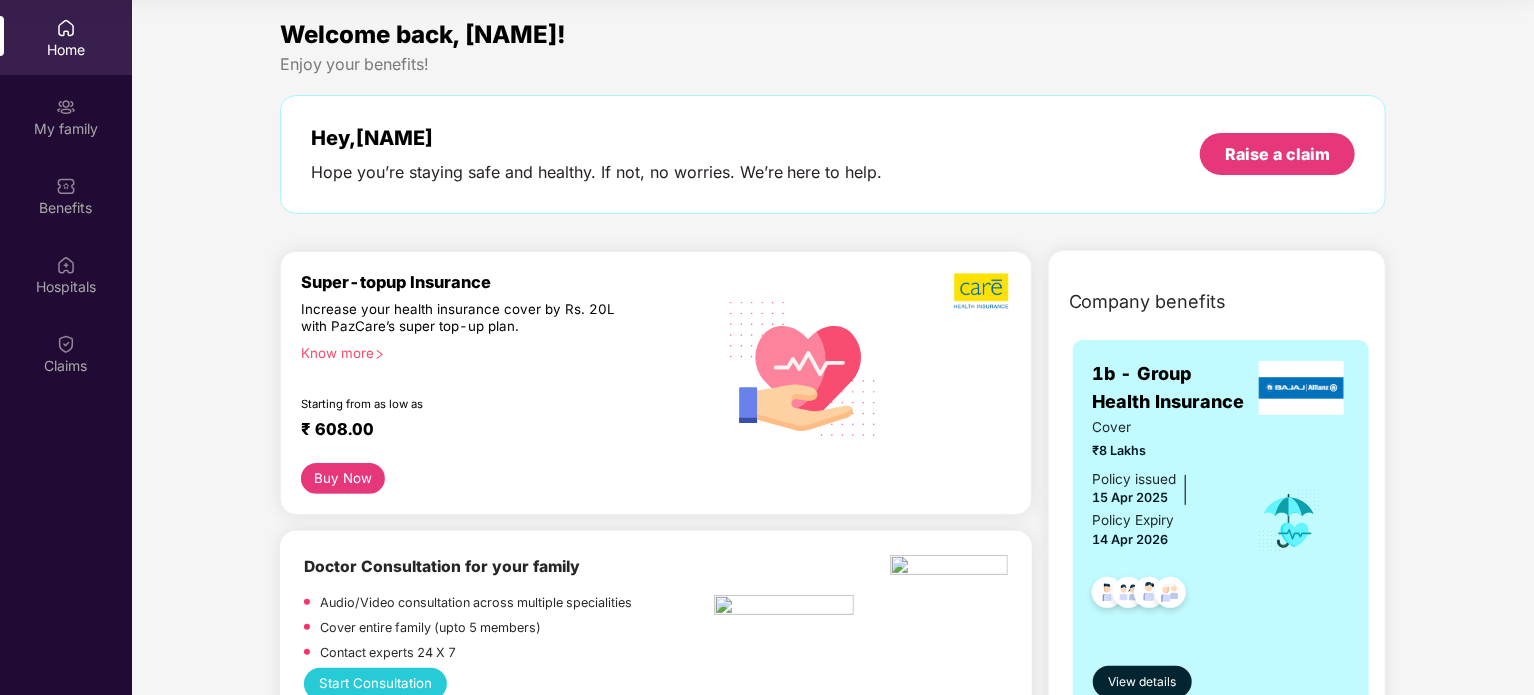 click on "Home" at bounding box center (66, 50) 